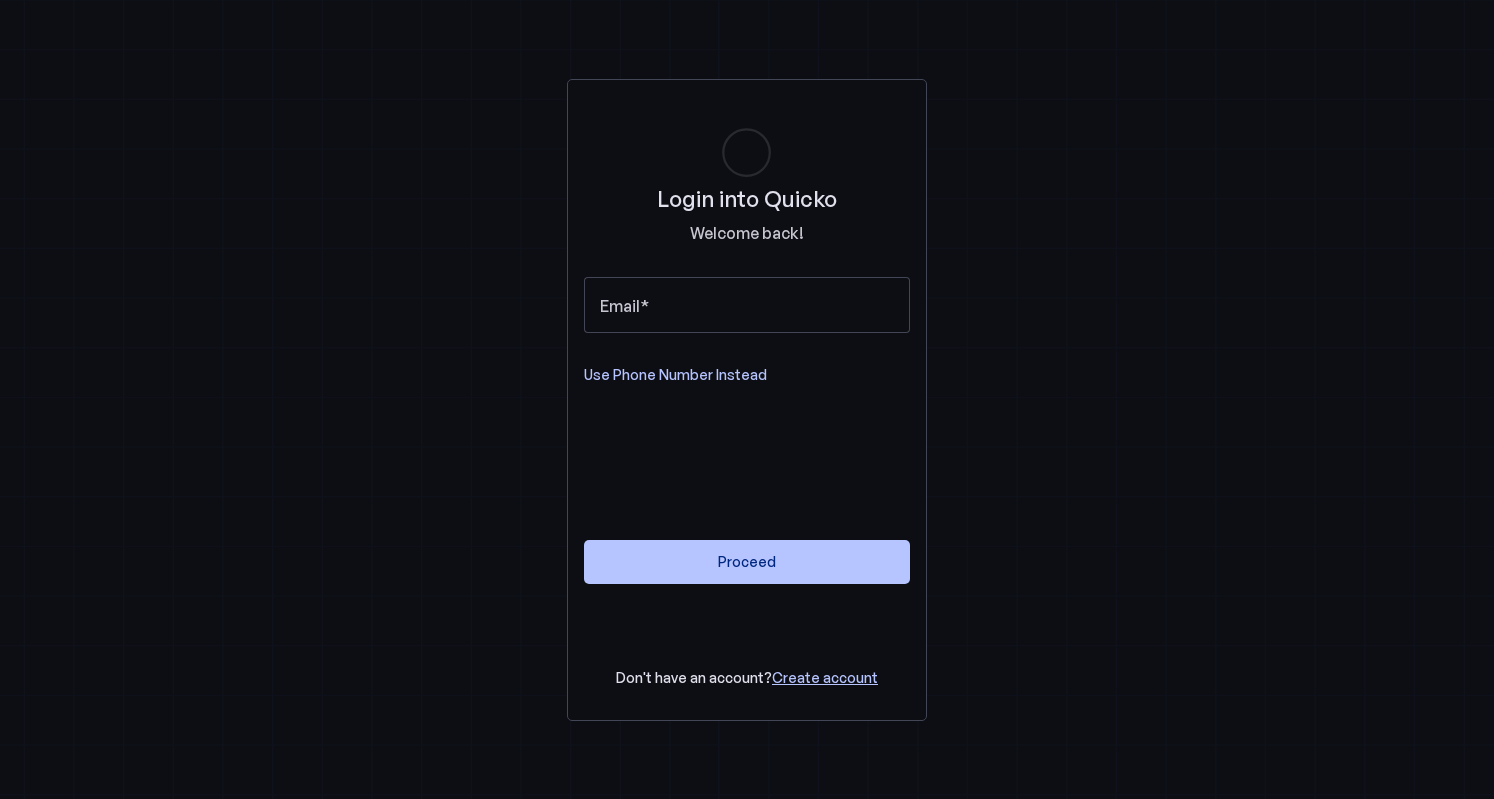 scroll, scrollTop: 0, scrollLeft: 0, axis: both 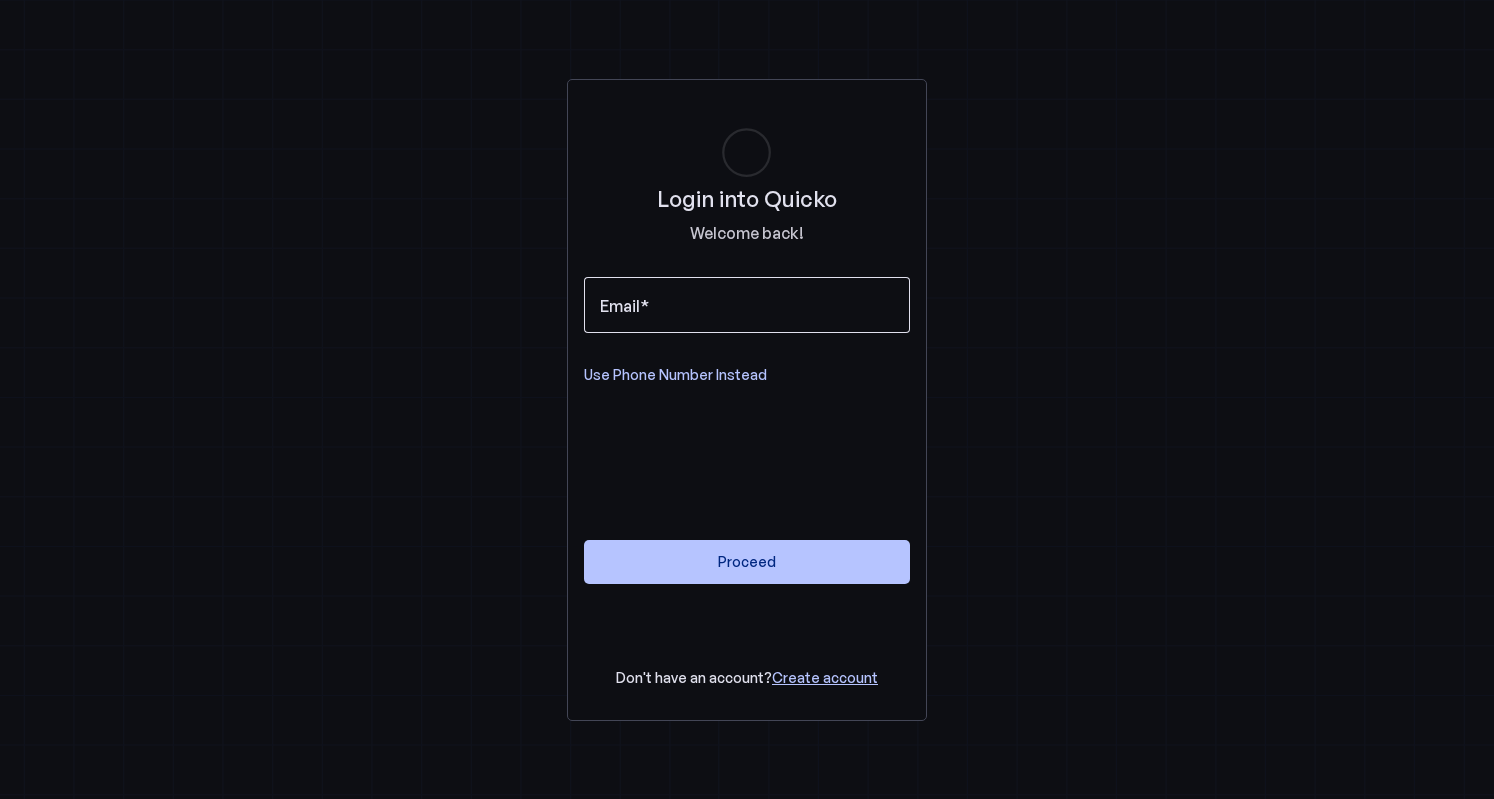 click on "Email" at bounding box center [620, 306] 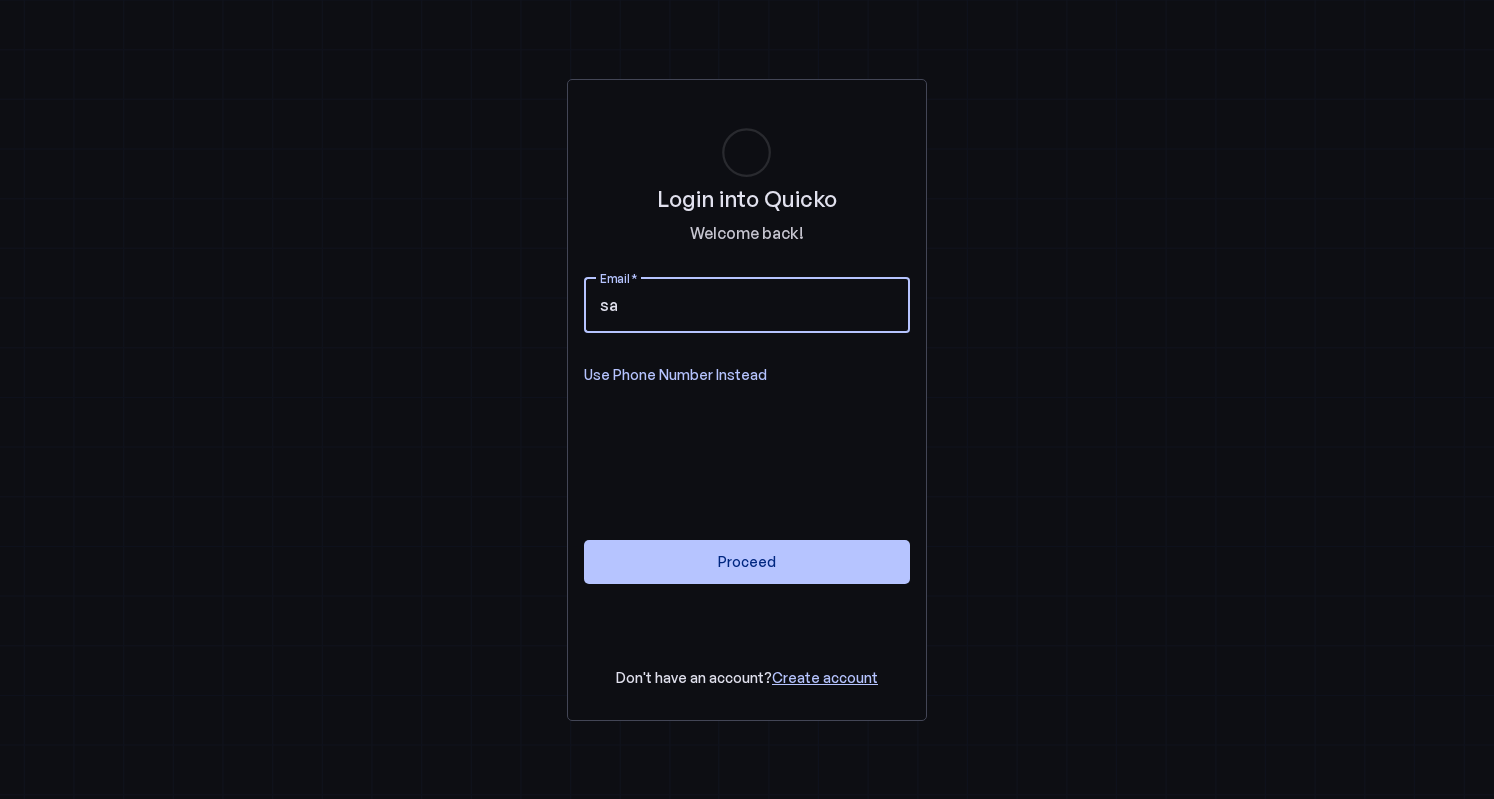 type on "[USERNAME]@[DOMAIN]" 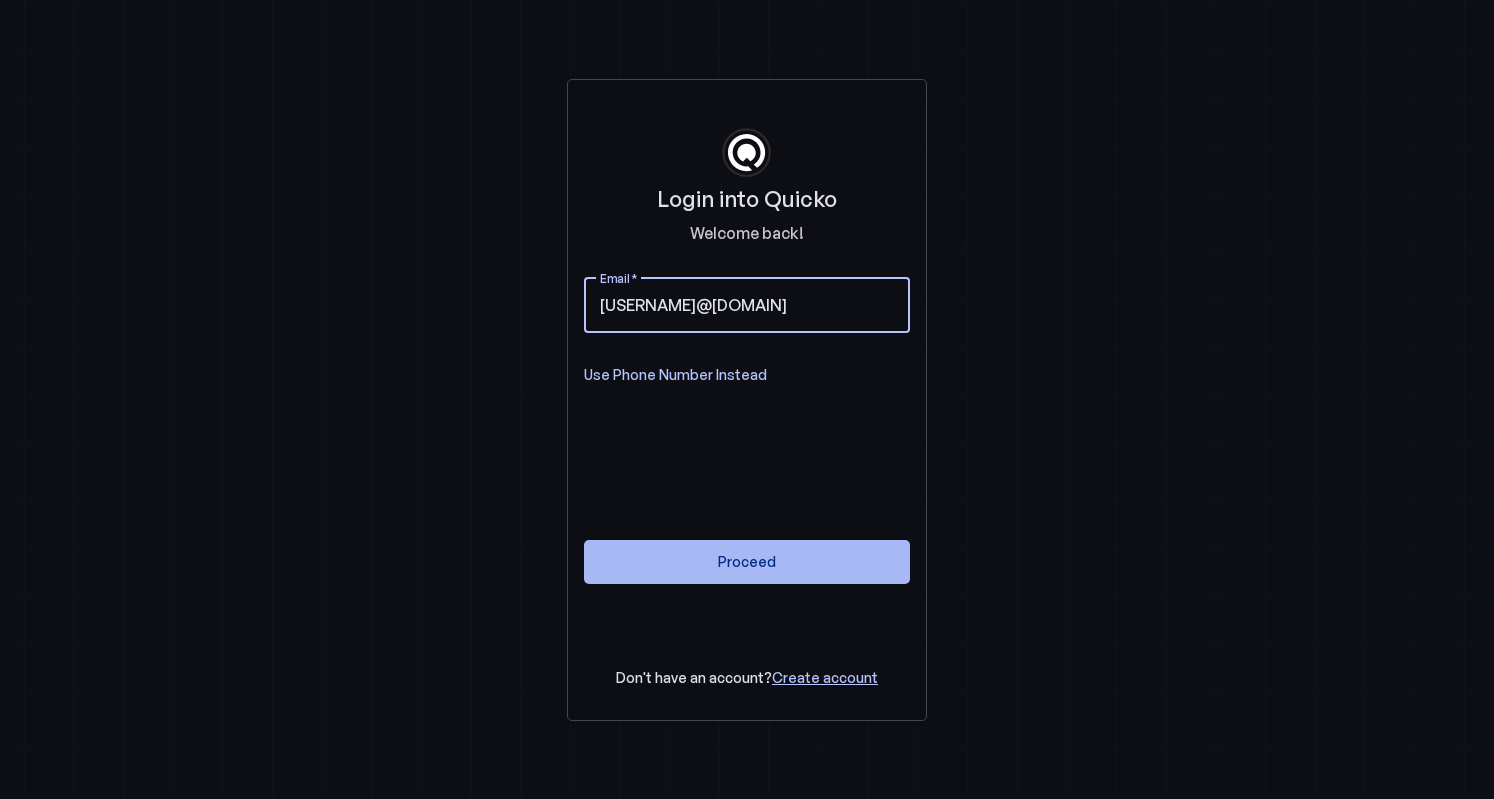 click on "Proceed" at bounding box center (747, 561) 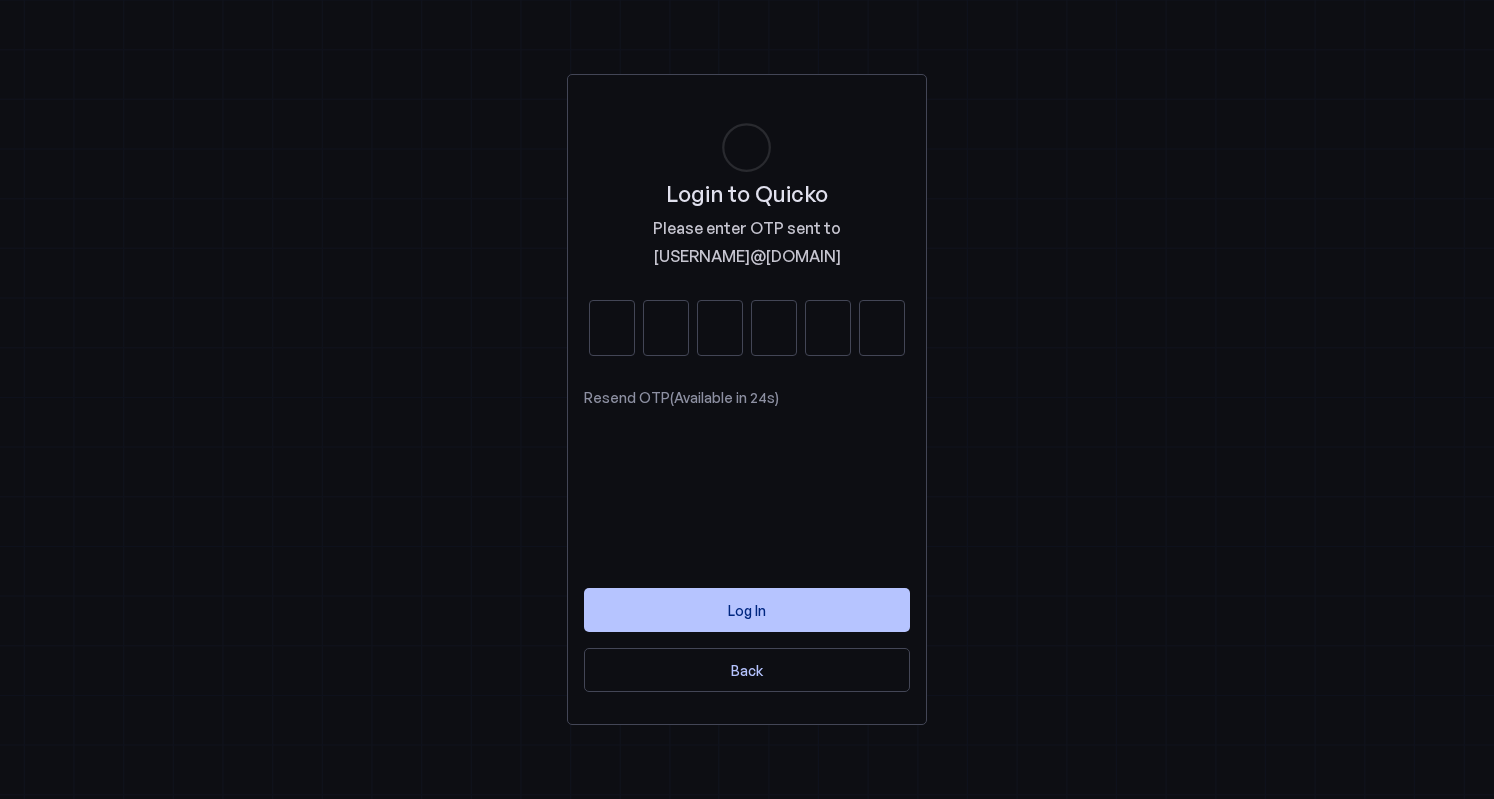 click at bounding box center [612, 328] 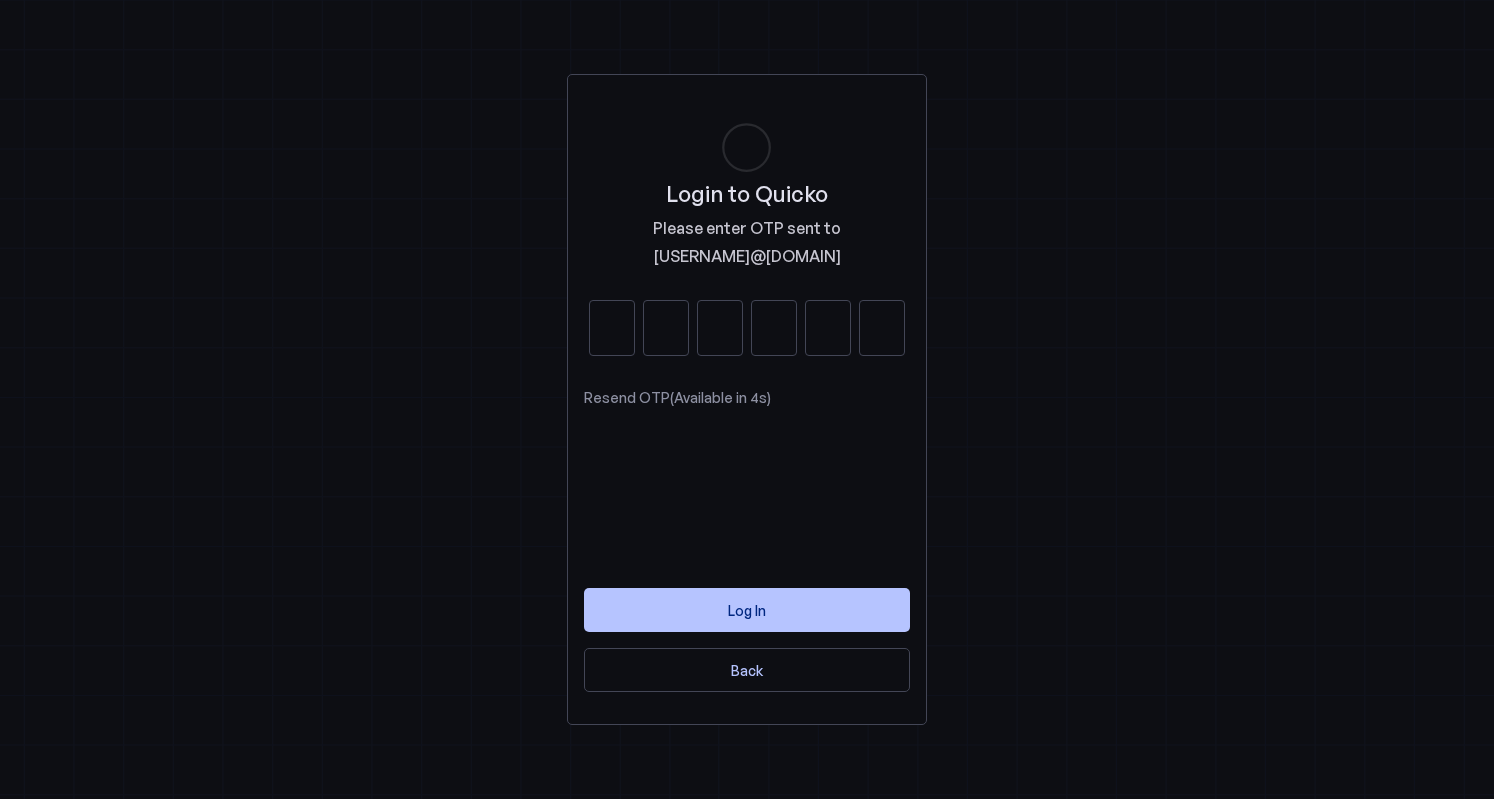 click at bounding box center [612, 328] 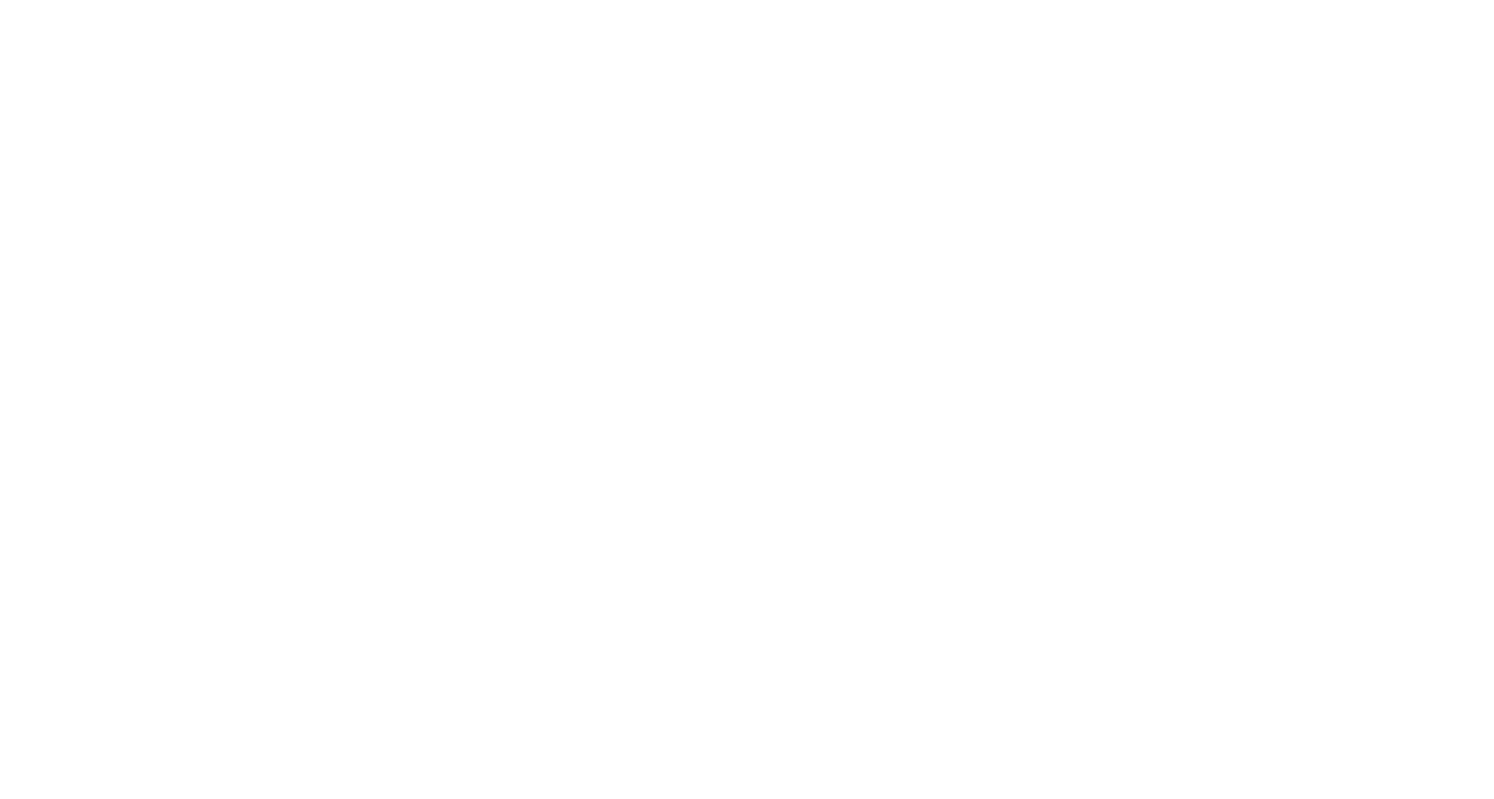 scroll, scrollTop: 0, scrollLeft: 0, axis: both 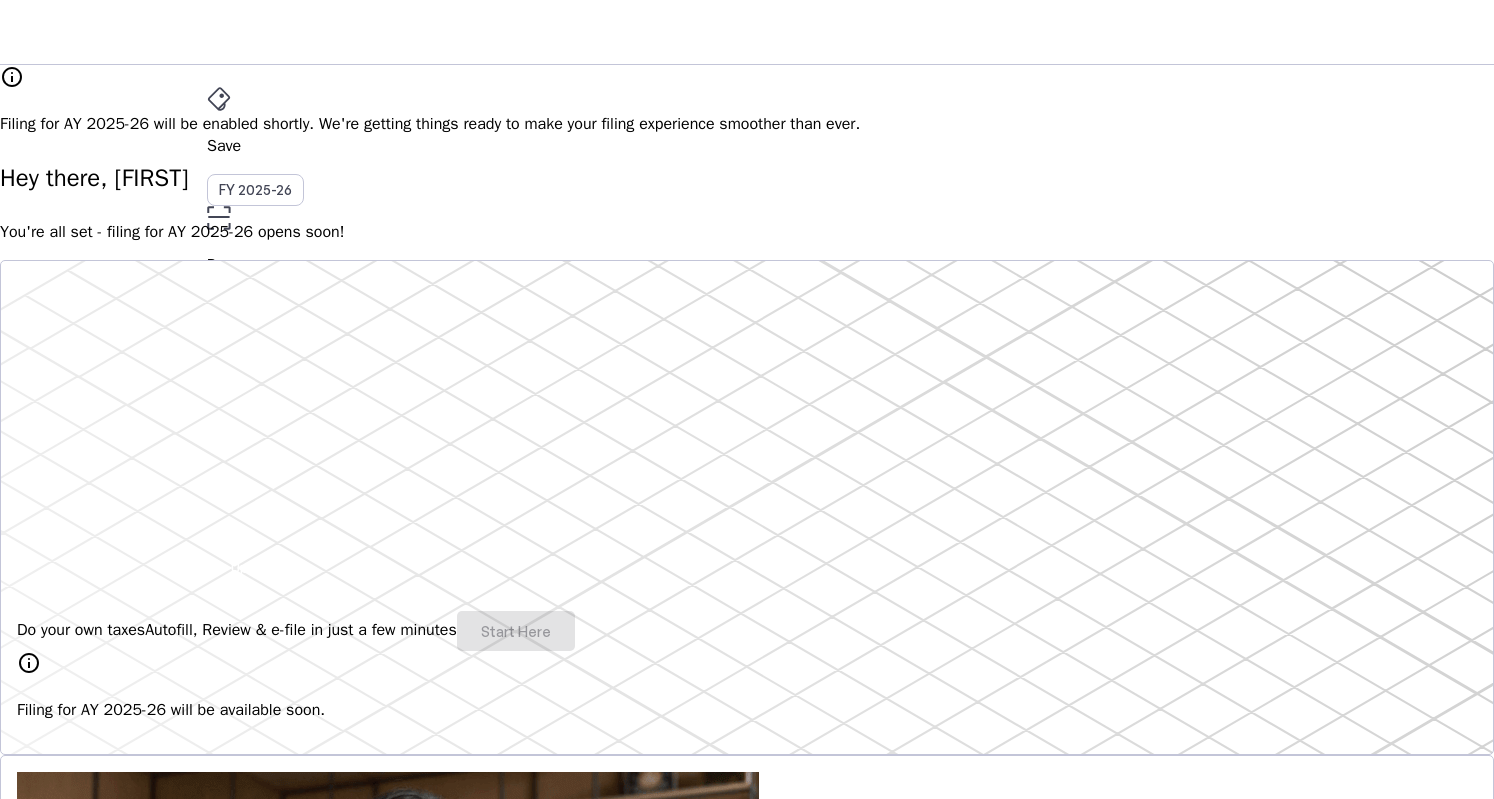 click on "Do your own taxes   Autofill, Review & e-file in just a few minutes   Start Here" at bounding box center [747, 631] 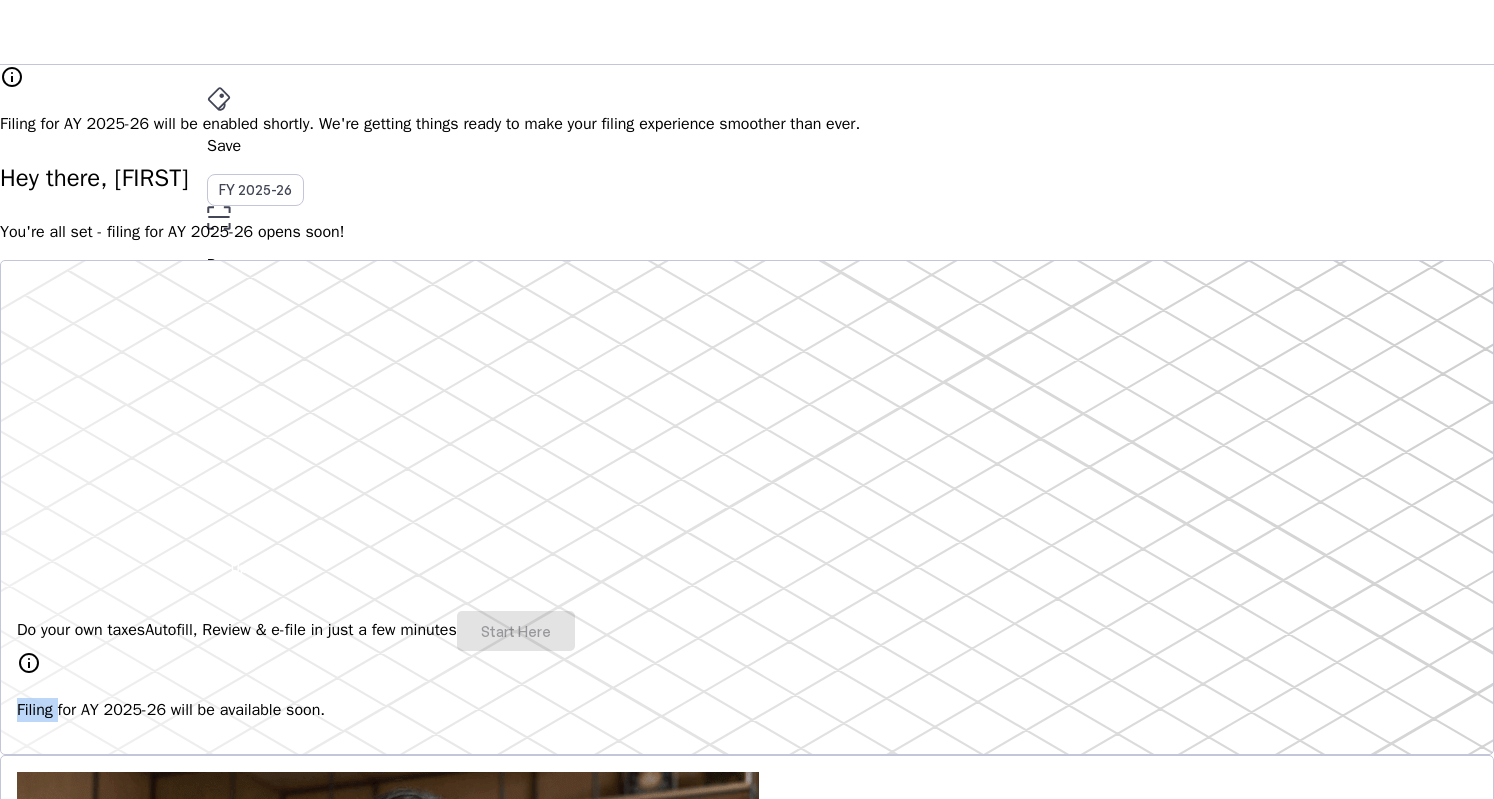 click on "Do your own taxes   Autofill, Review & e-file in just a few minutes   Start Here" at bounding box center (747, 631) 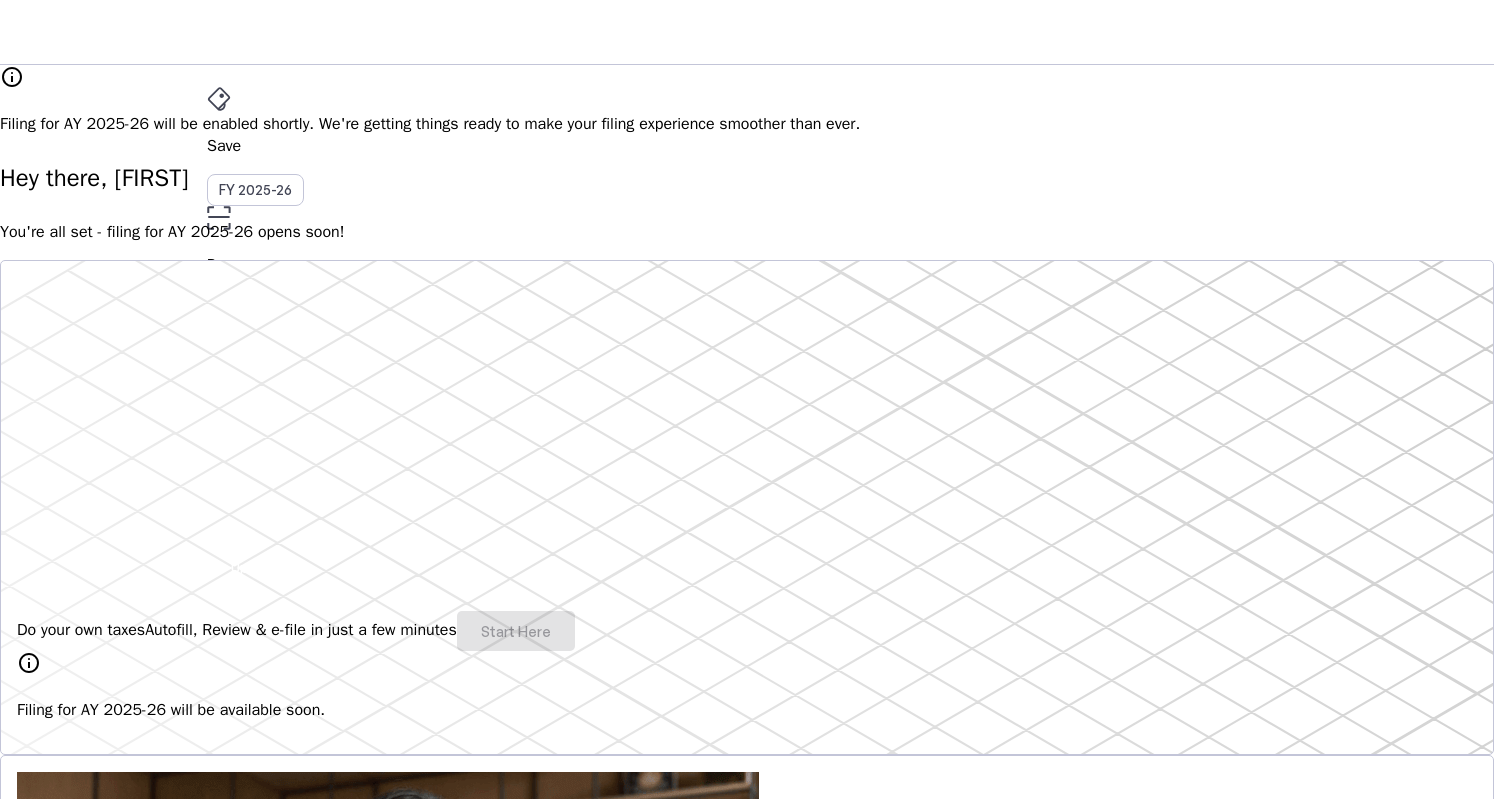 click on "Do your own taxes   Autofill, Review & e-file in just a few minutes   Start Here" at bounding box center (747, 631) 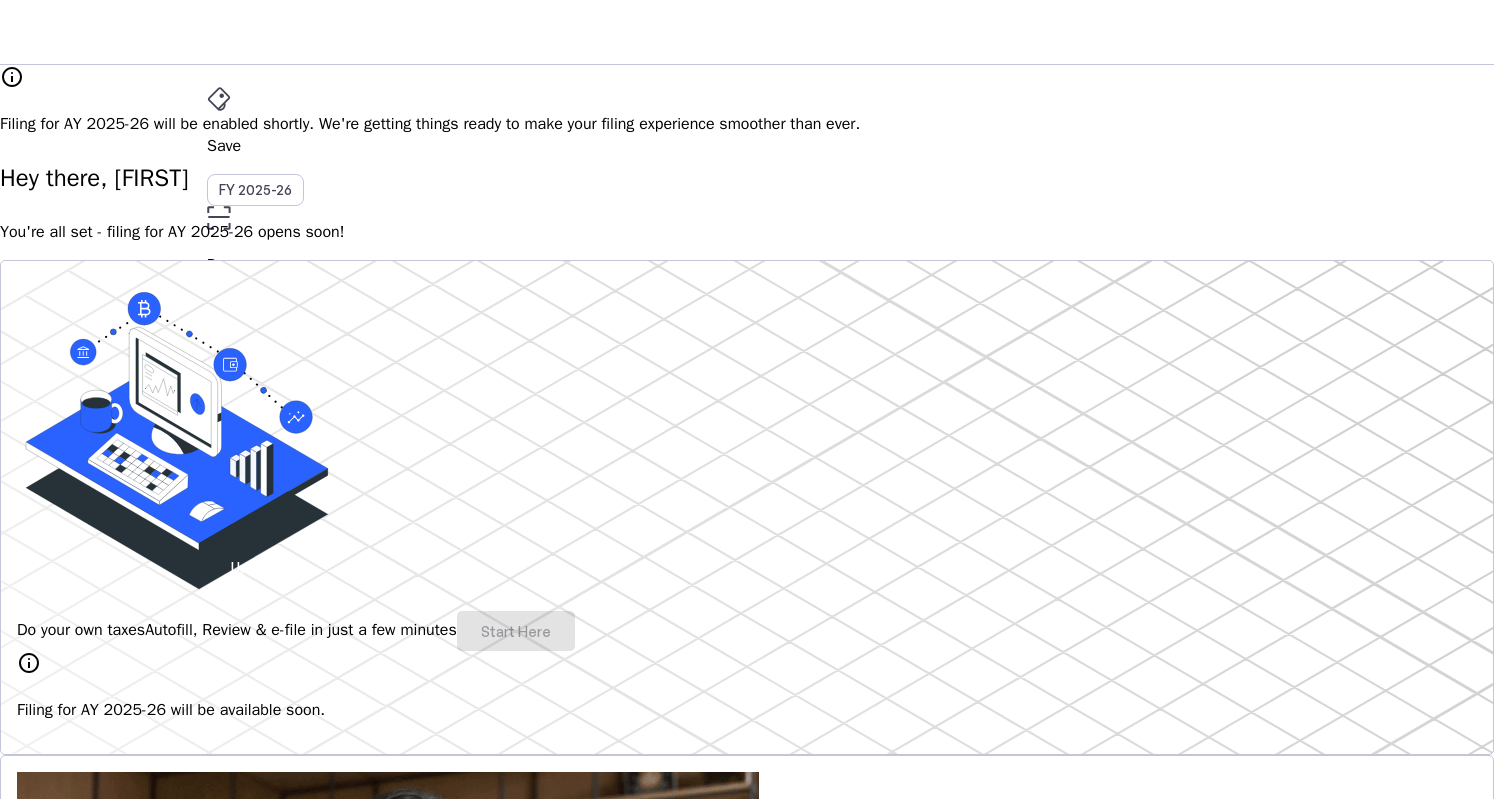 click on "AY 2025-26" at bounding box center (256, 396) 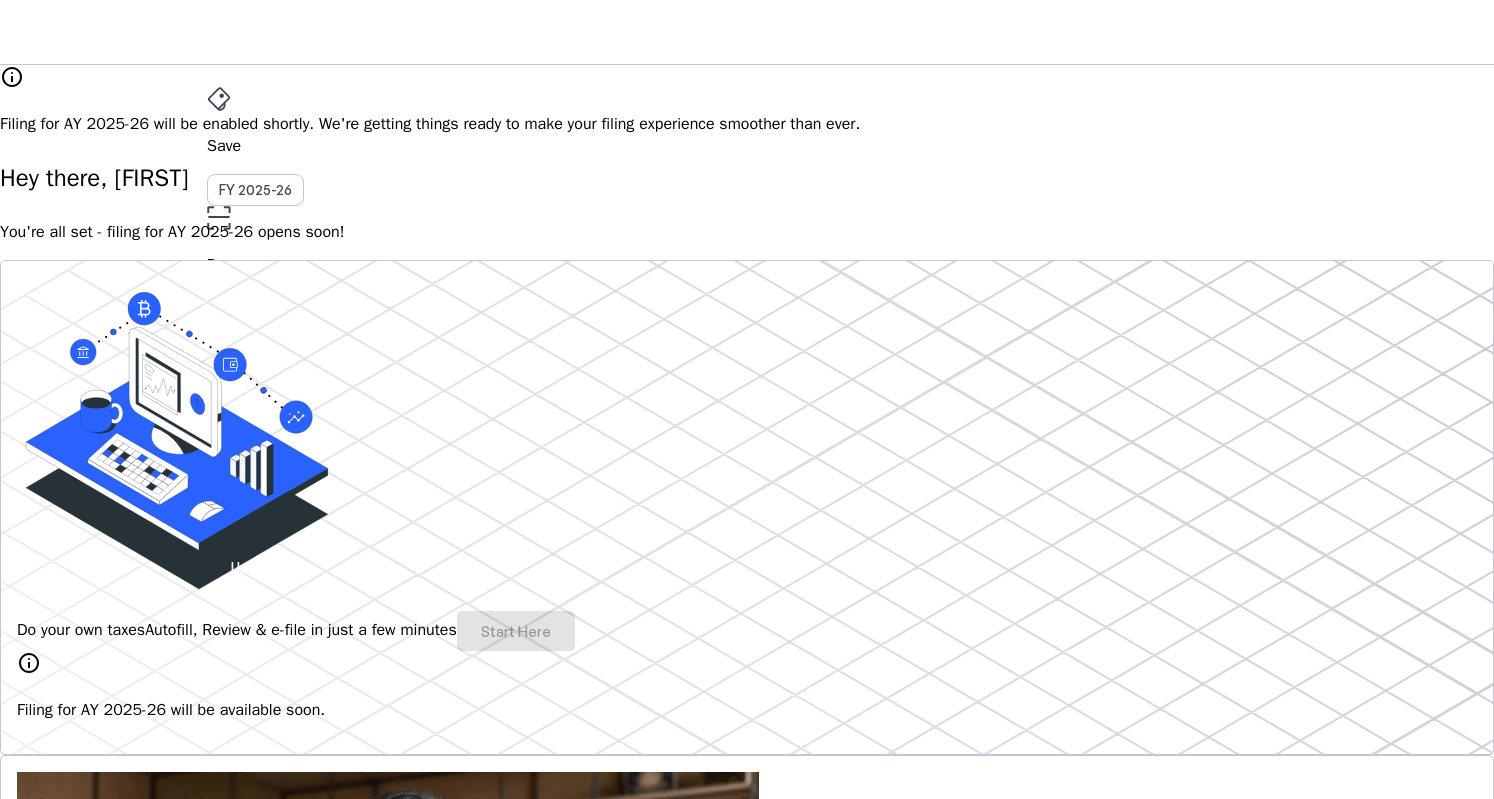 click on "AY 2025-26" at bounding box center [256, 396] 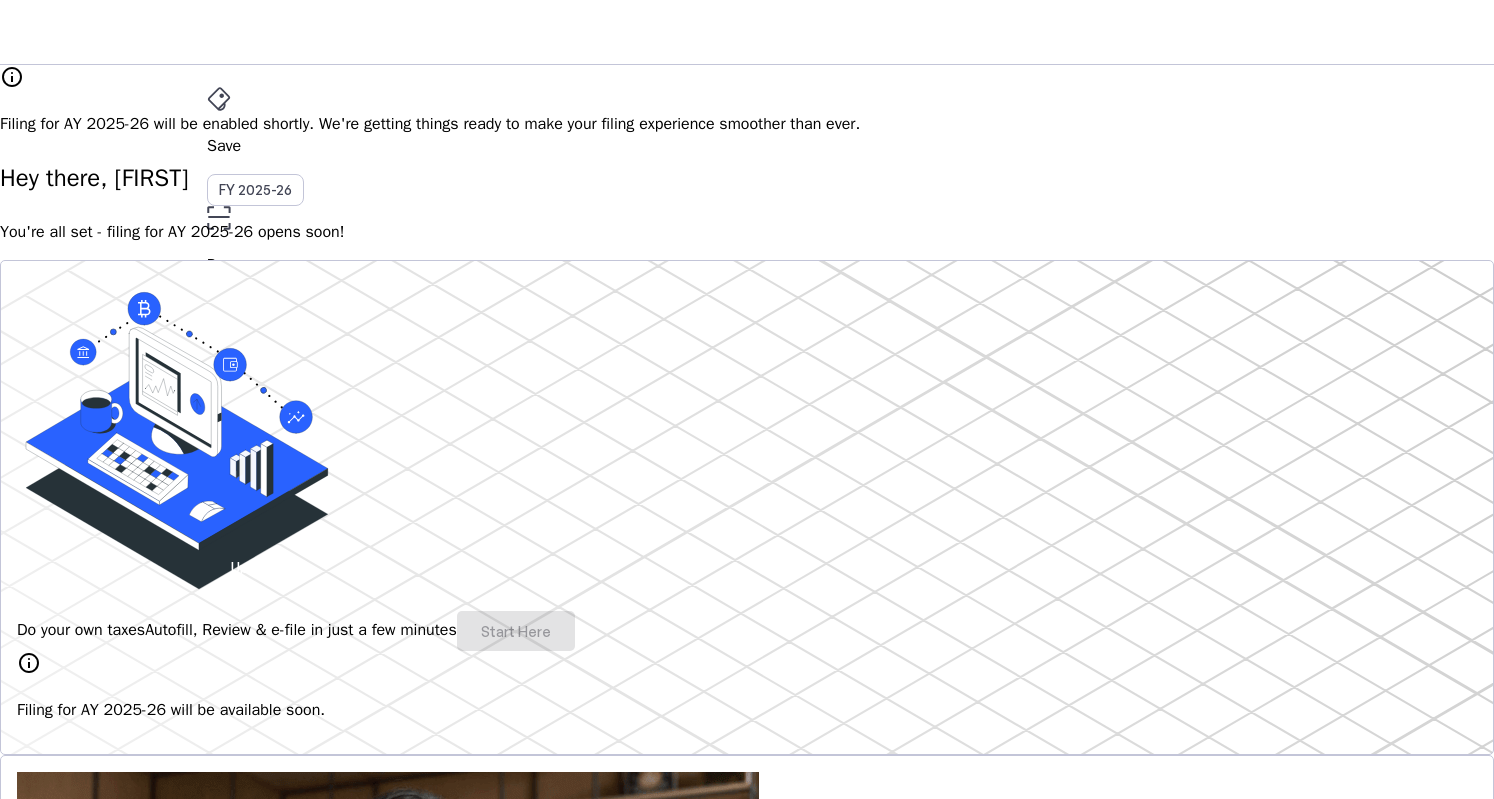 click on "AY 2025-26" at bounding box center (256, 396) 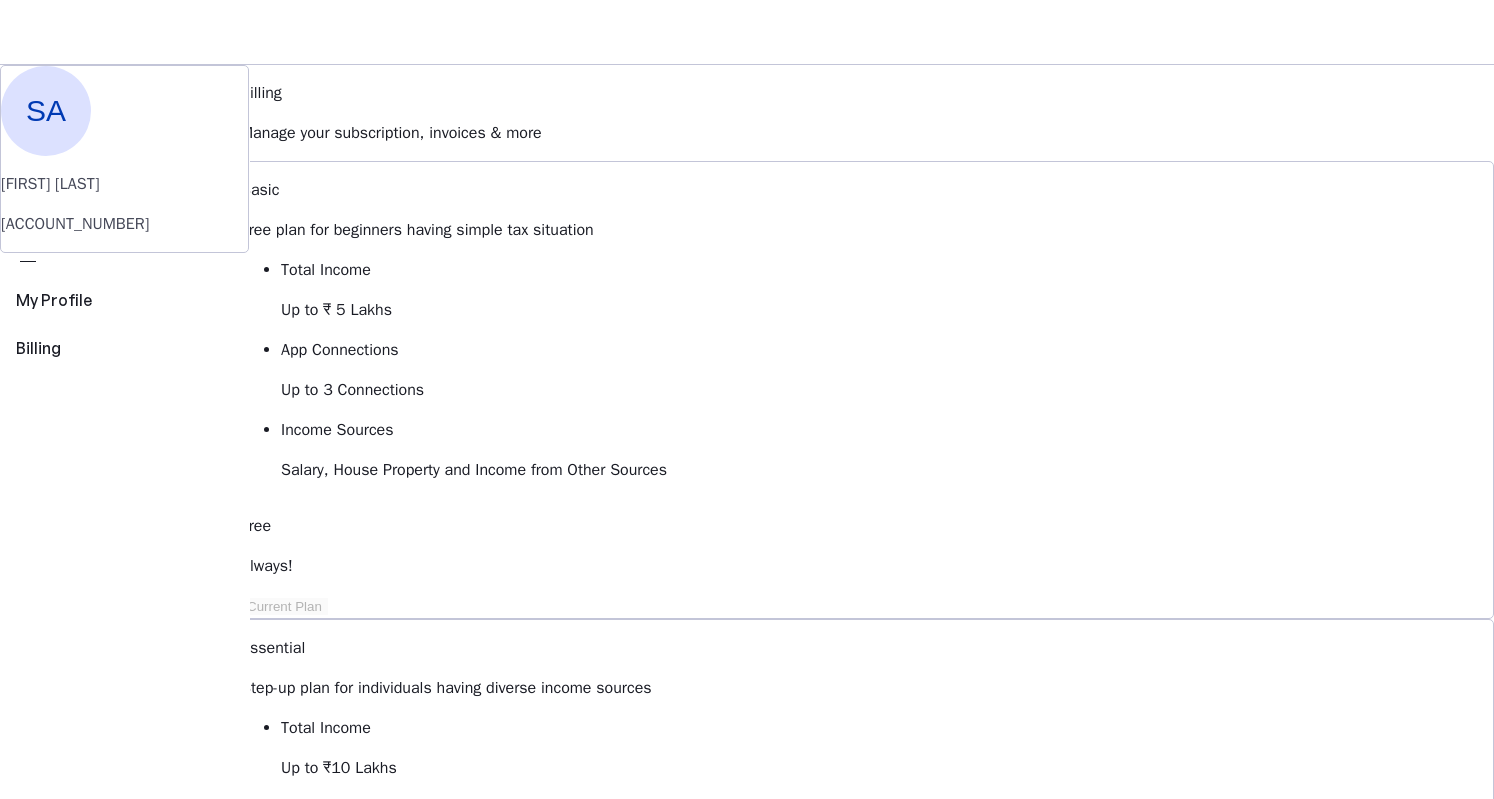 click on "keyboard_arrow_down" at bounding box center [362, 1700] 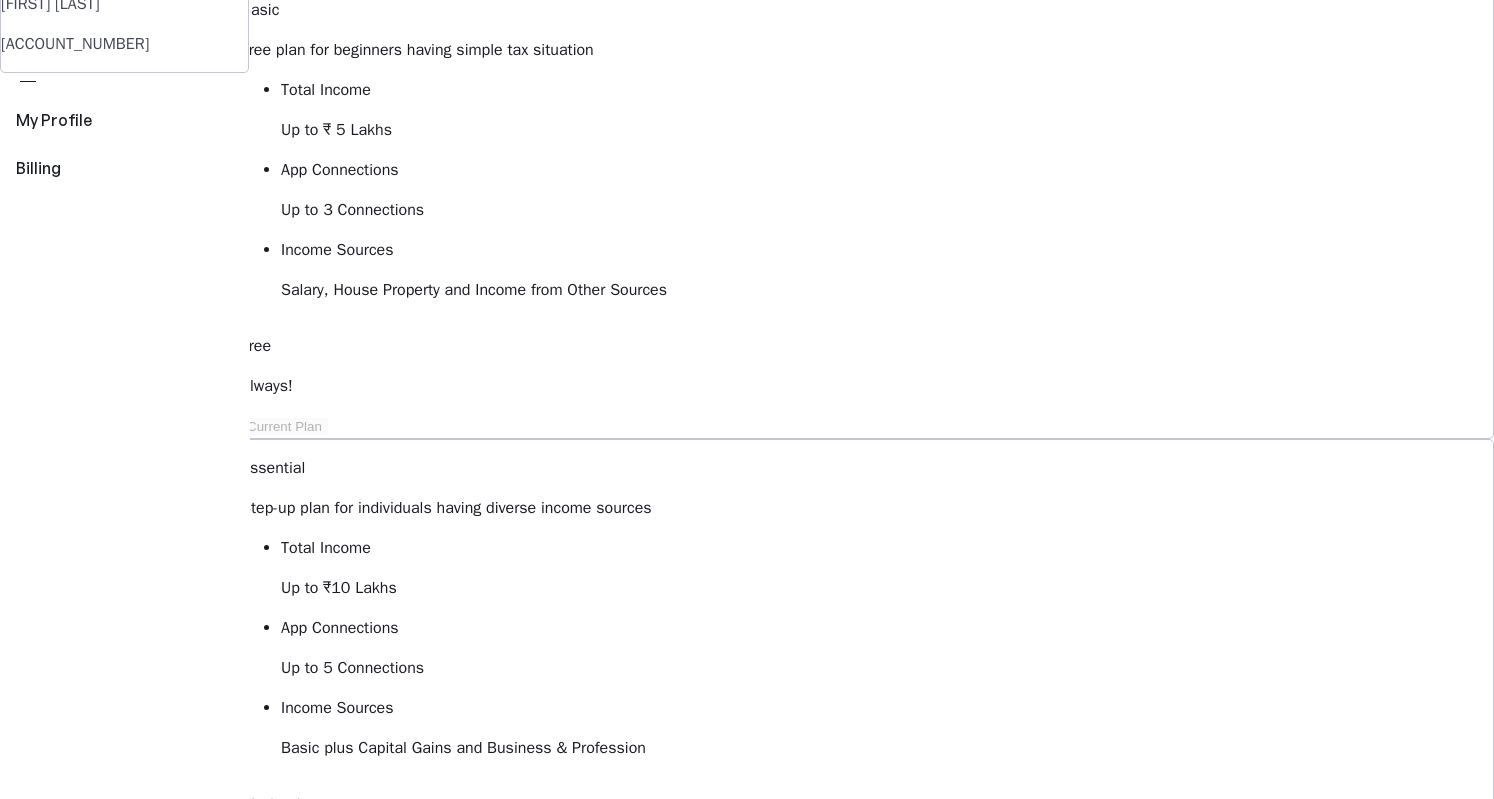 scroll, scrollTop: 0, scrollLeft: 0, axis: both 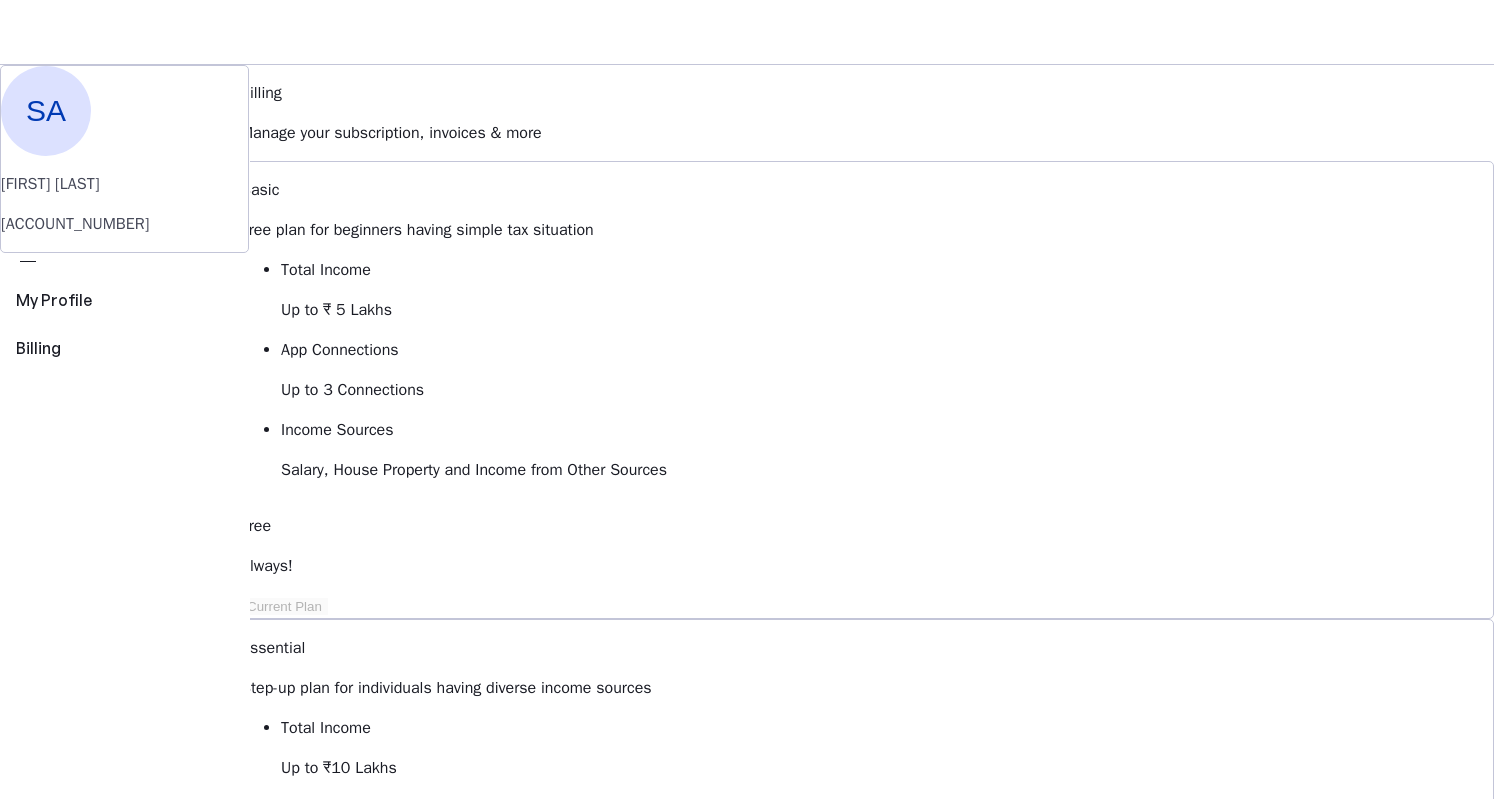 click on "arrow_drop_down" at bounding box center (219, 480) 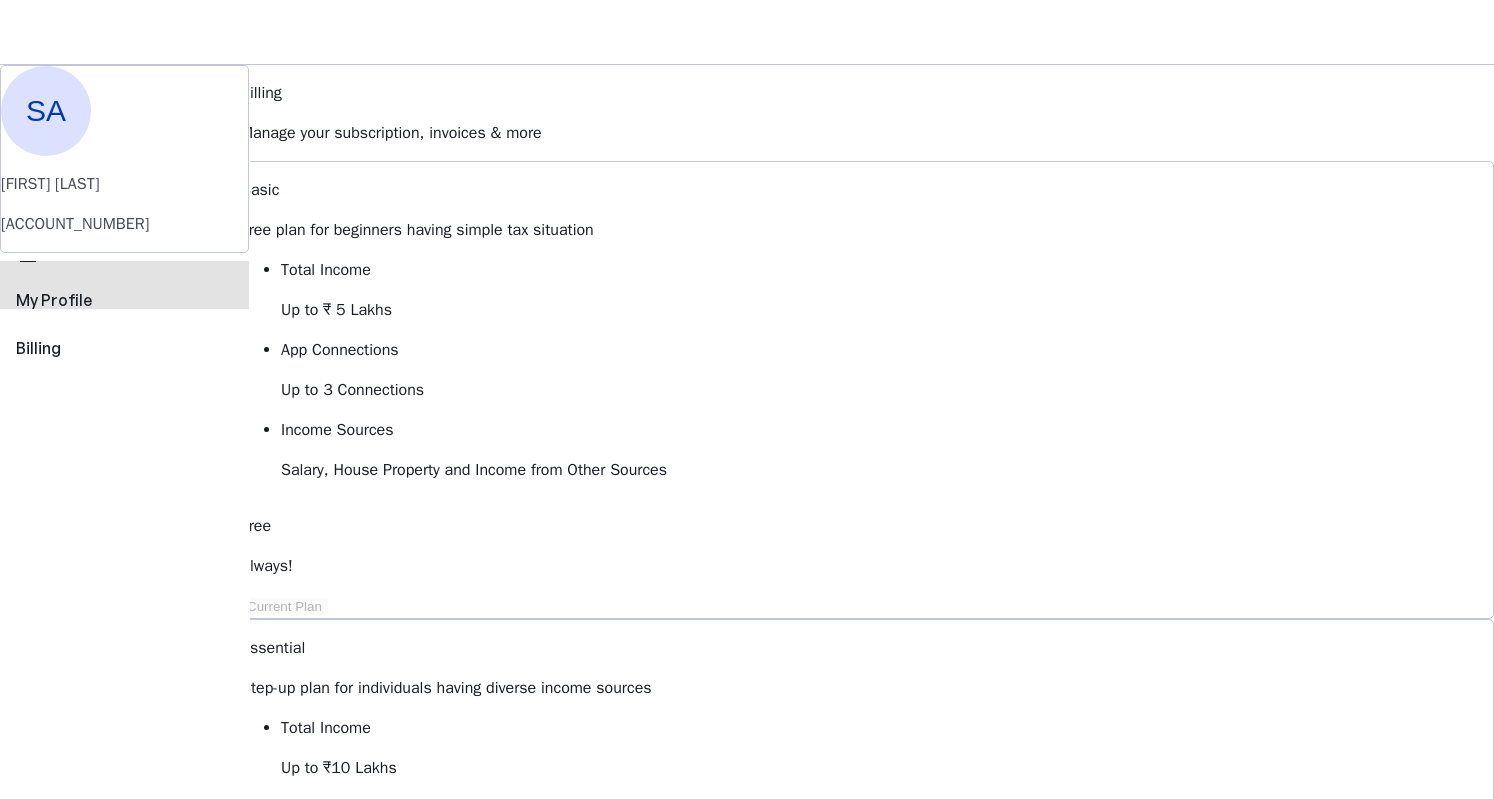 click on "perm_identity My Profile" at bounding box center [124, 277] 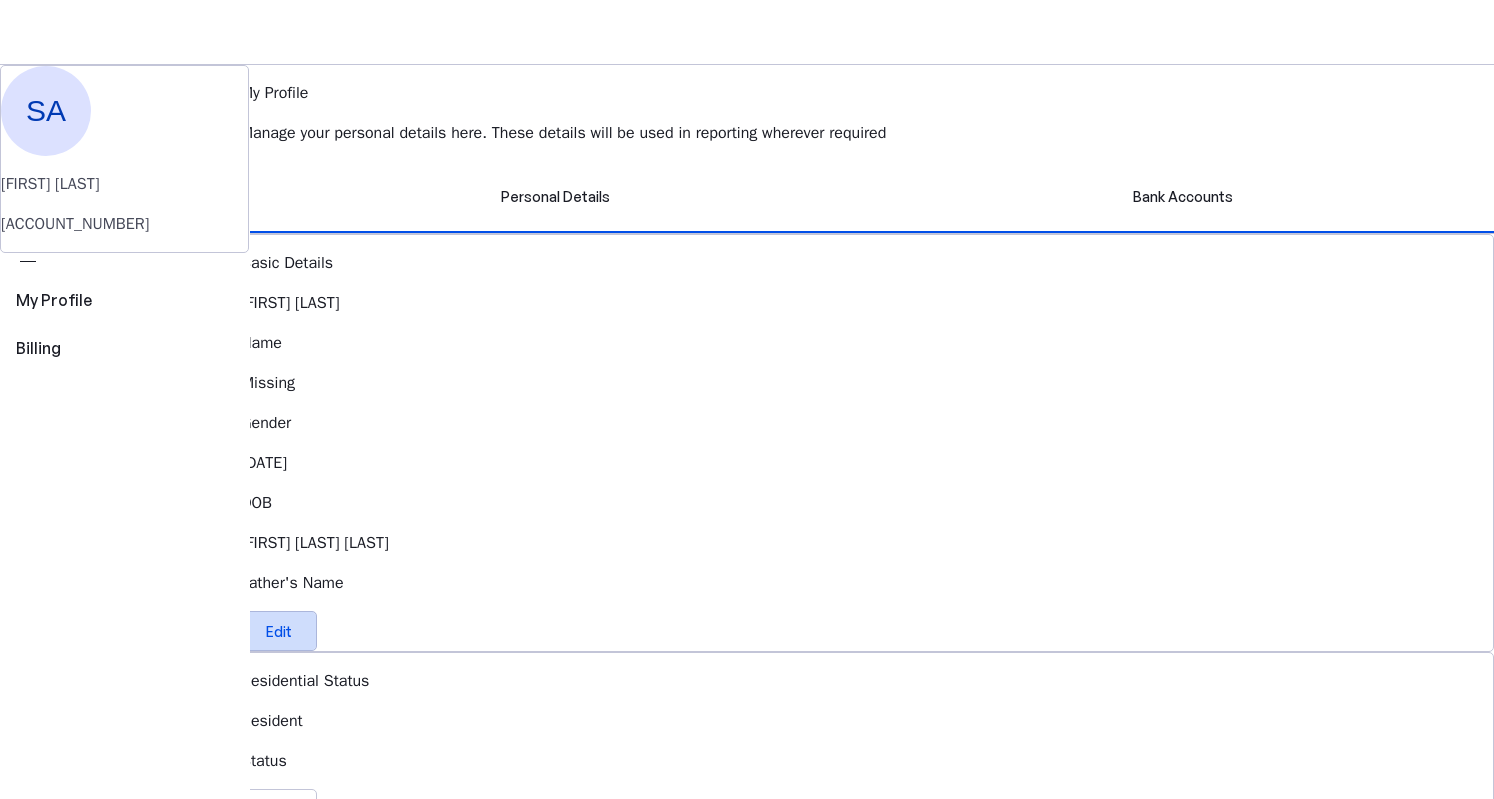 click on "Edit" at bounding box center (279, 631) 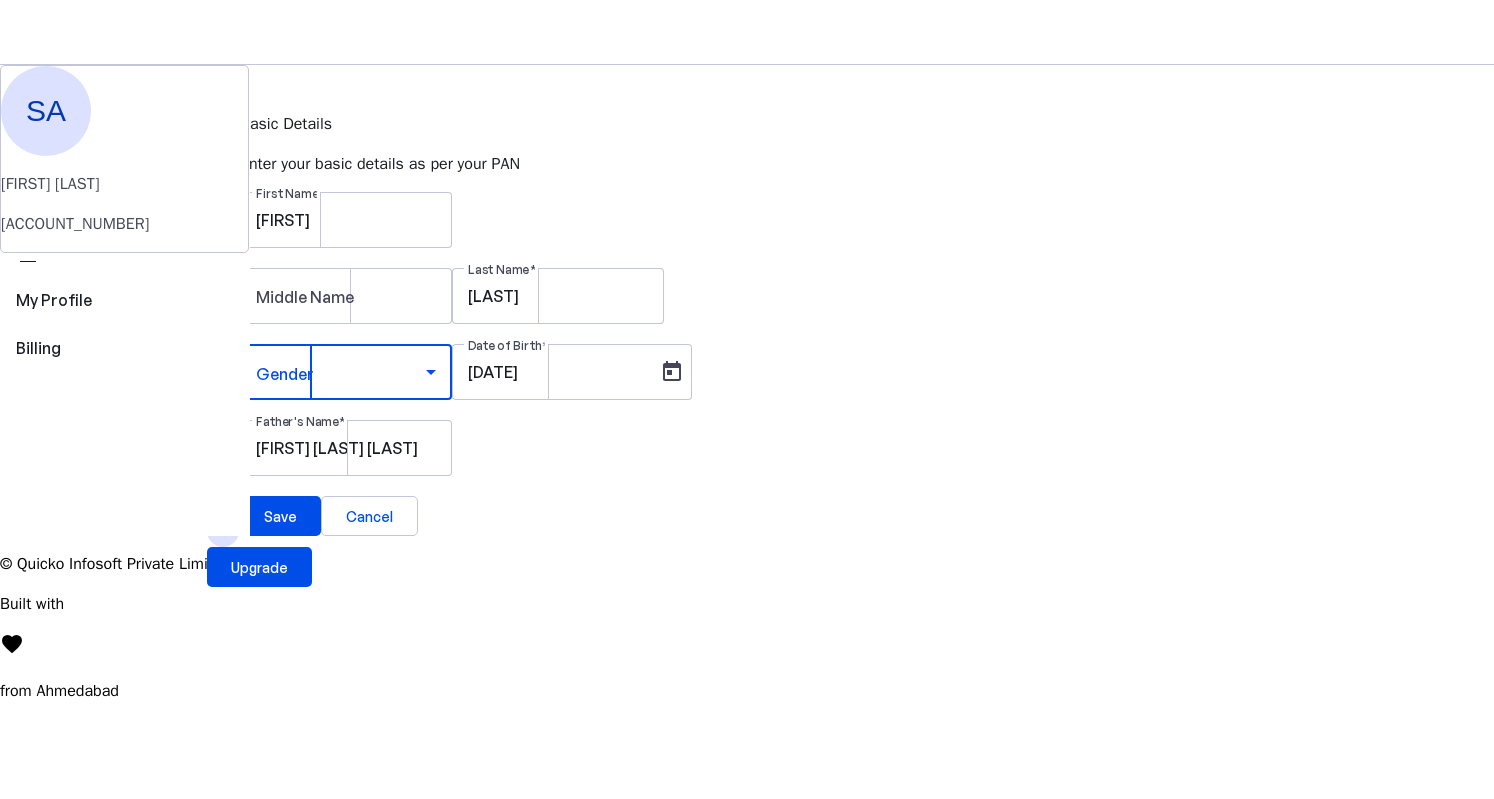 click at bounding box center [431, 372] 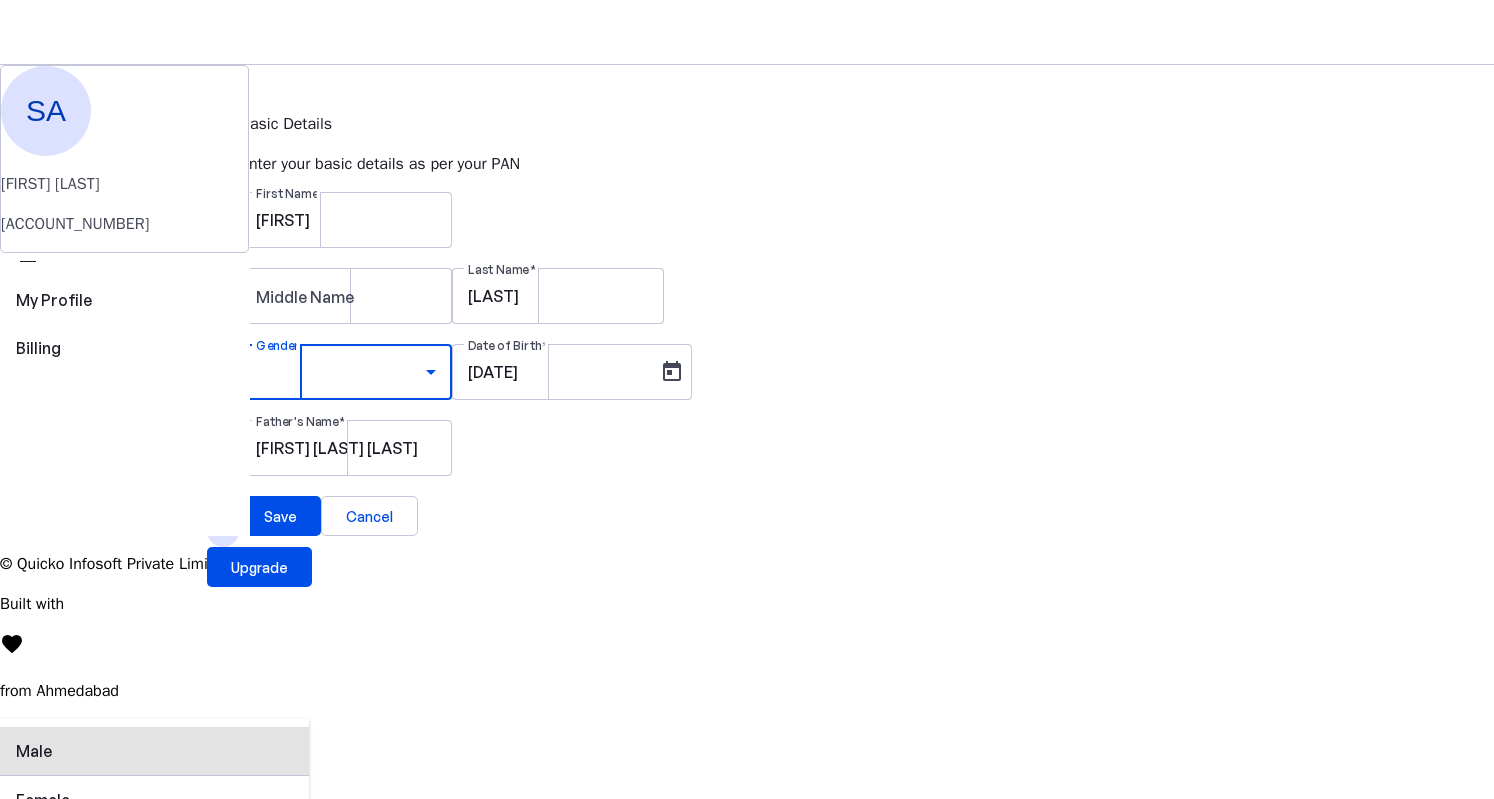 click on "Male" at bounding box center [154, 751] 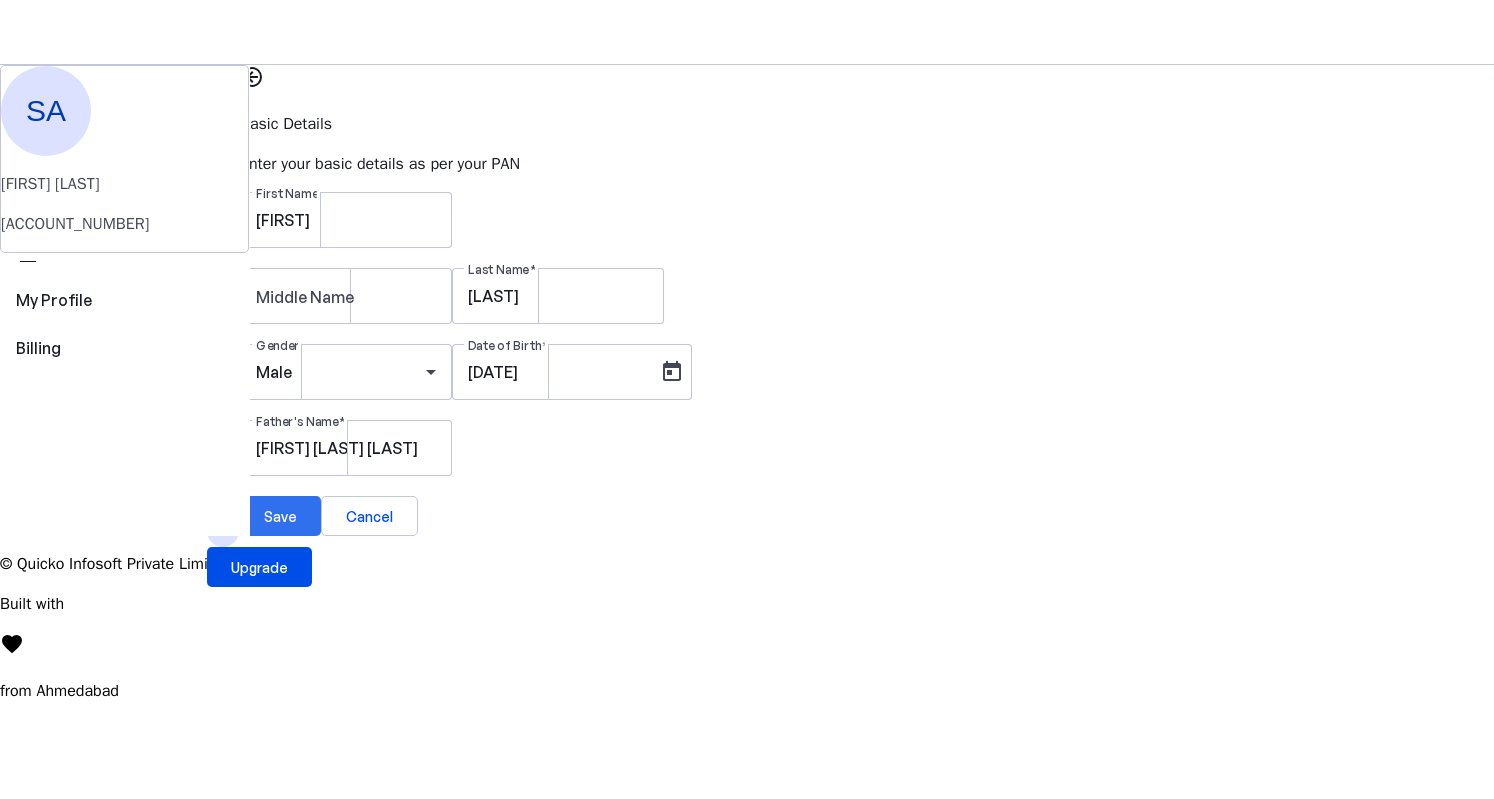 click on "Save" at bounding box center [280, 516] 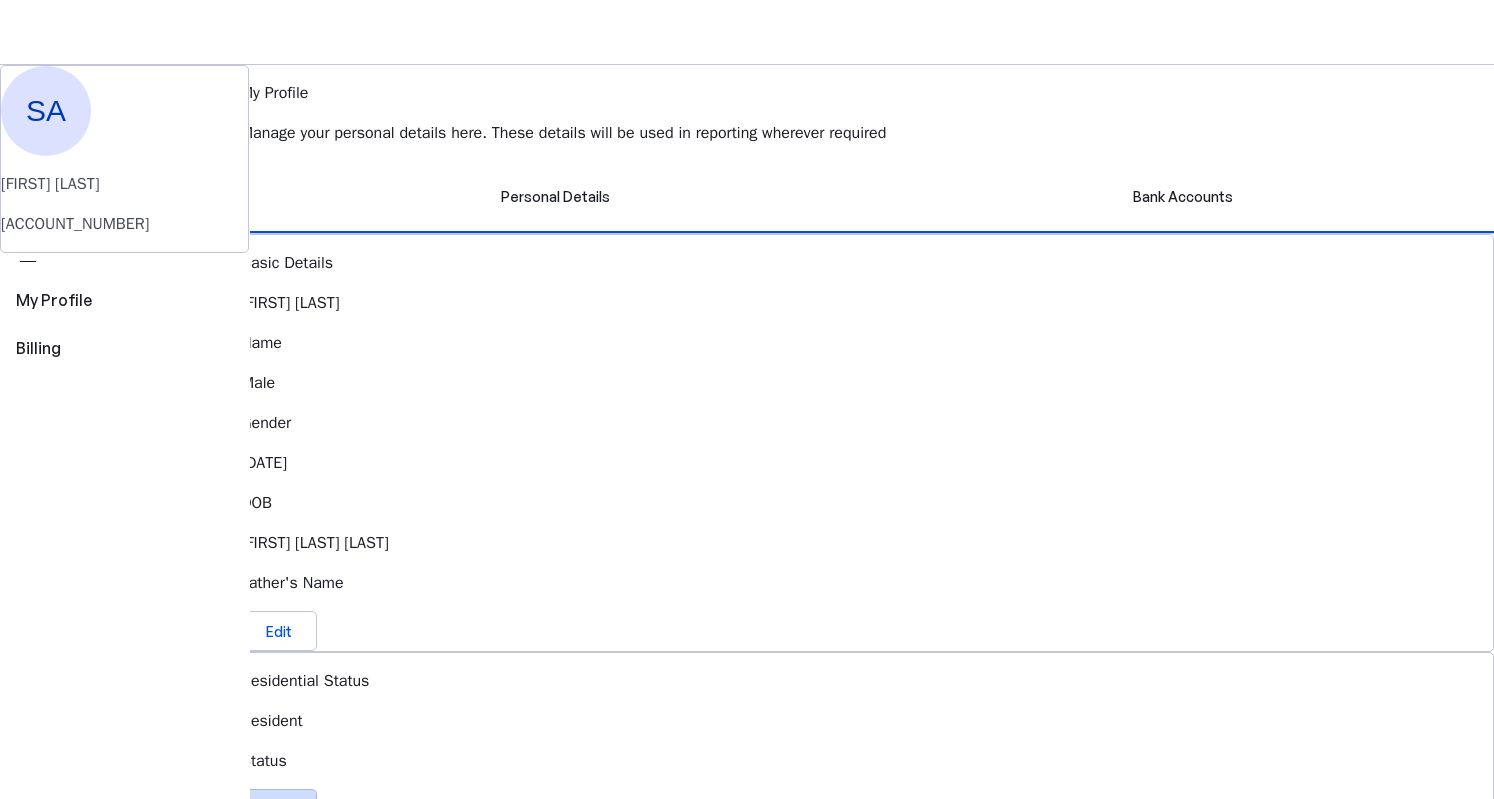 click on "Edit" at bounding box center [279, 809] 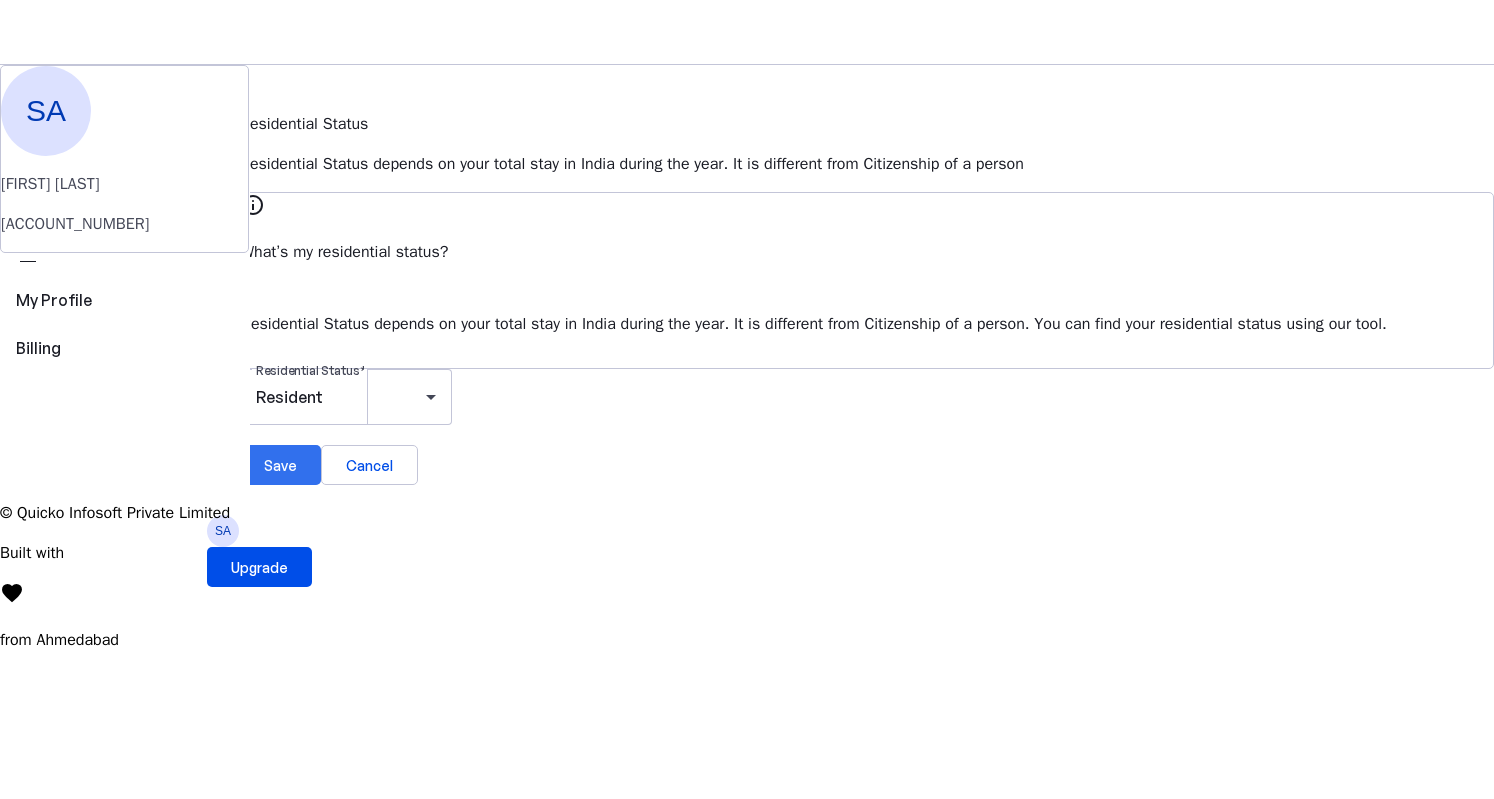 click on "Save" at bounding box center (280, 465) 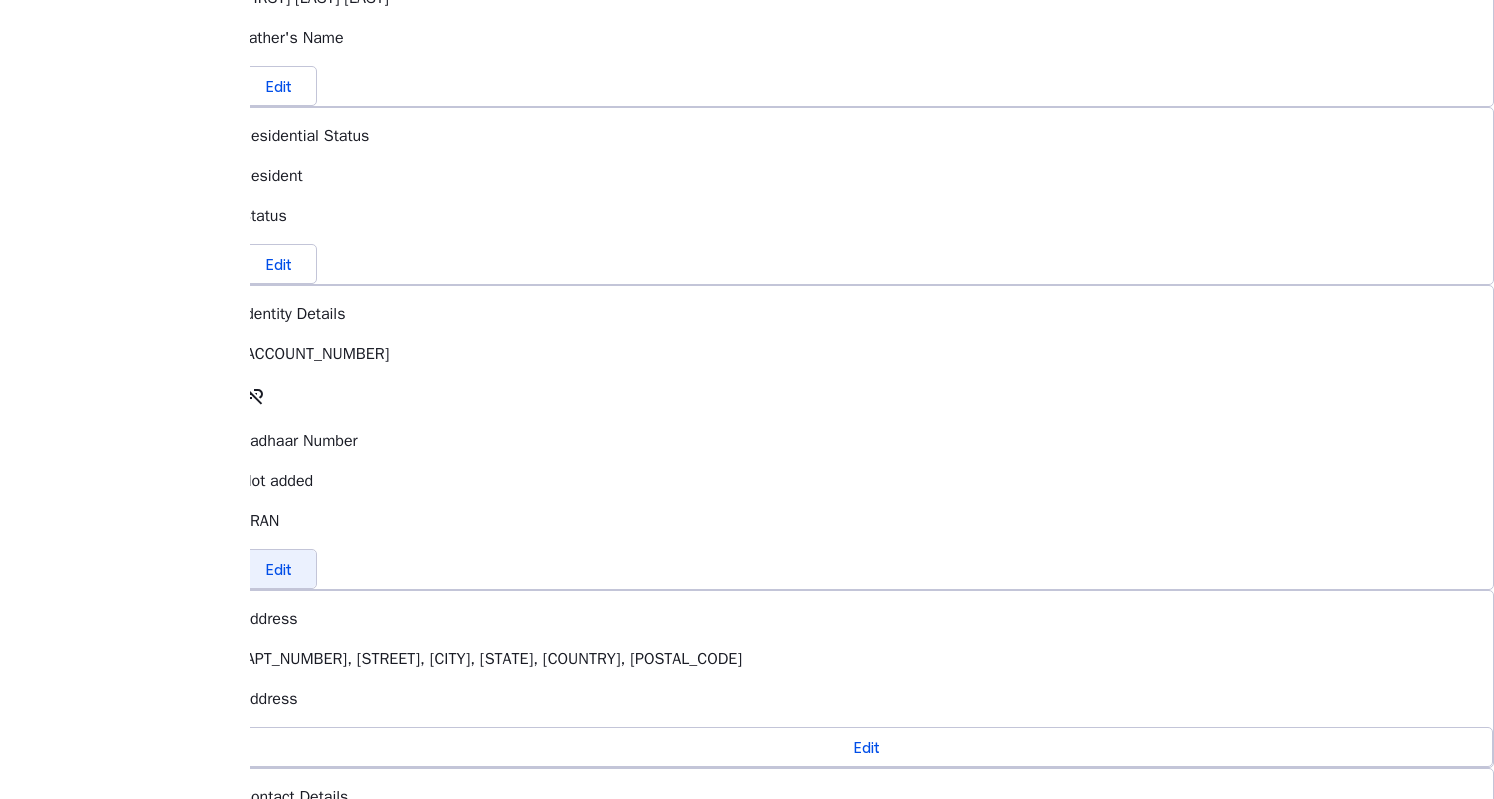 scroll, scrollTop: 569, scrollLeft: 0, axis: vertical 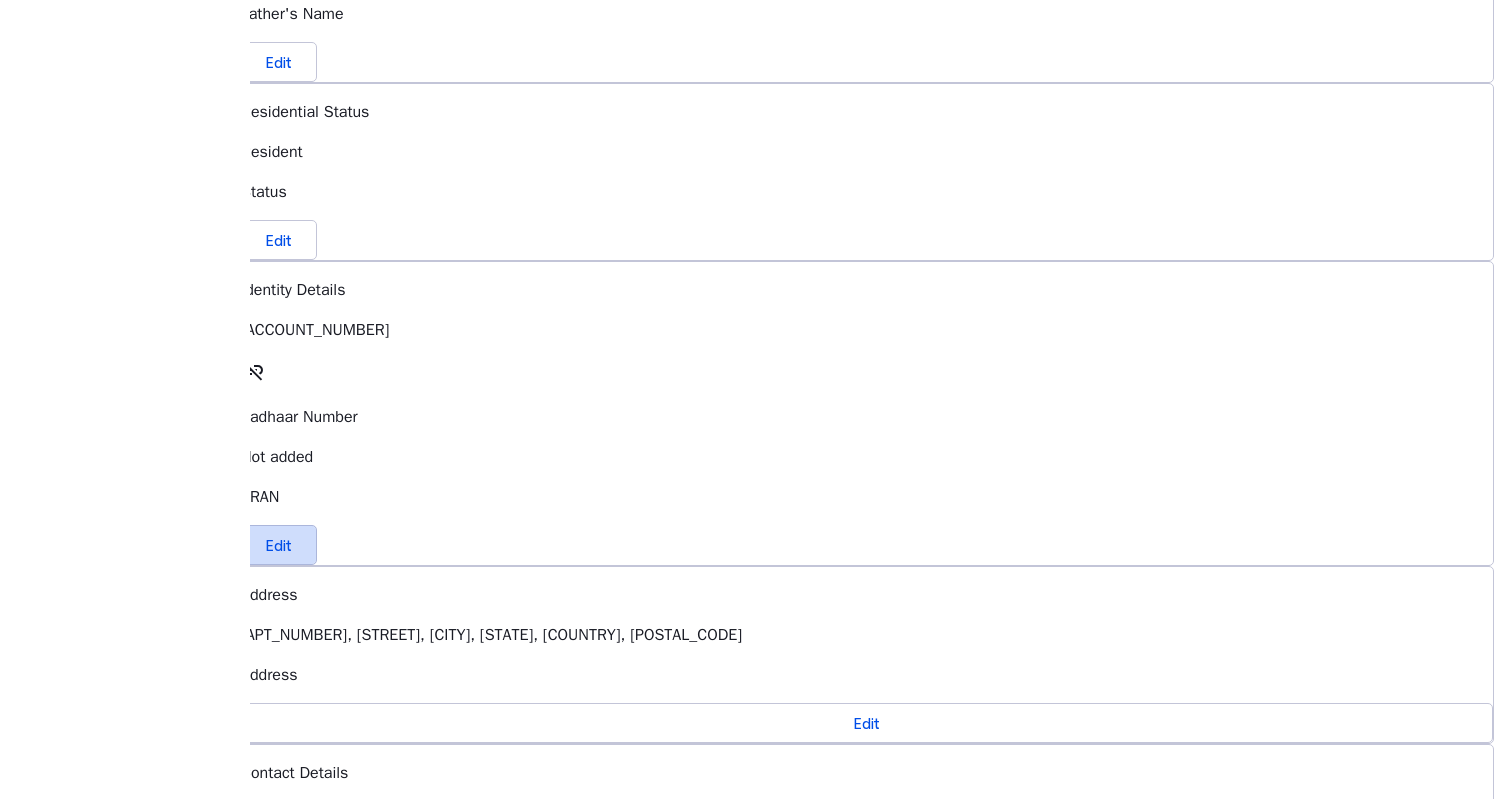 click on "Edit" at bounding box center [279, 545] 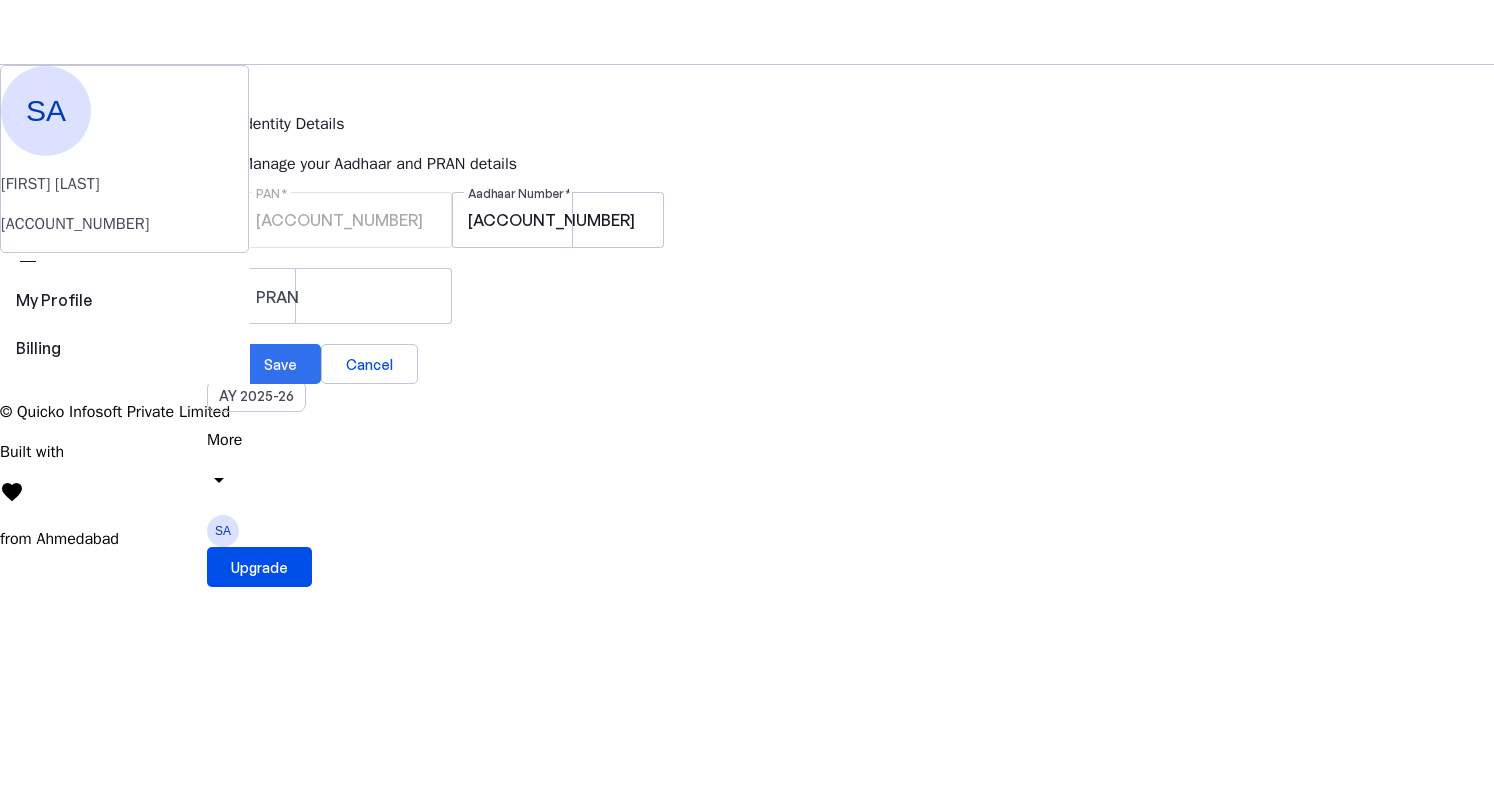 click at bounding box center [280, 364] 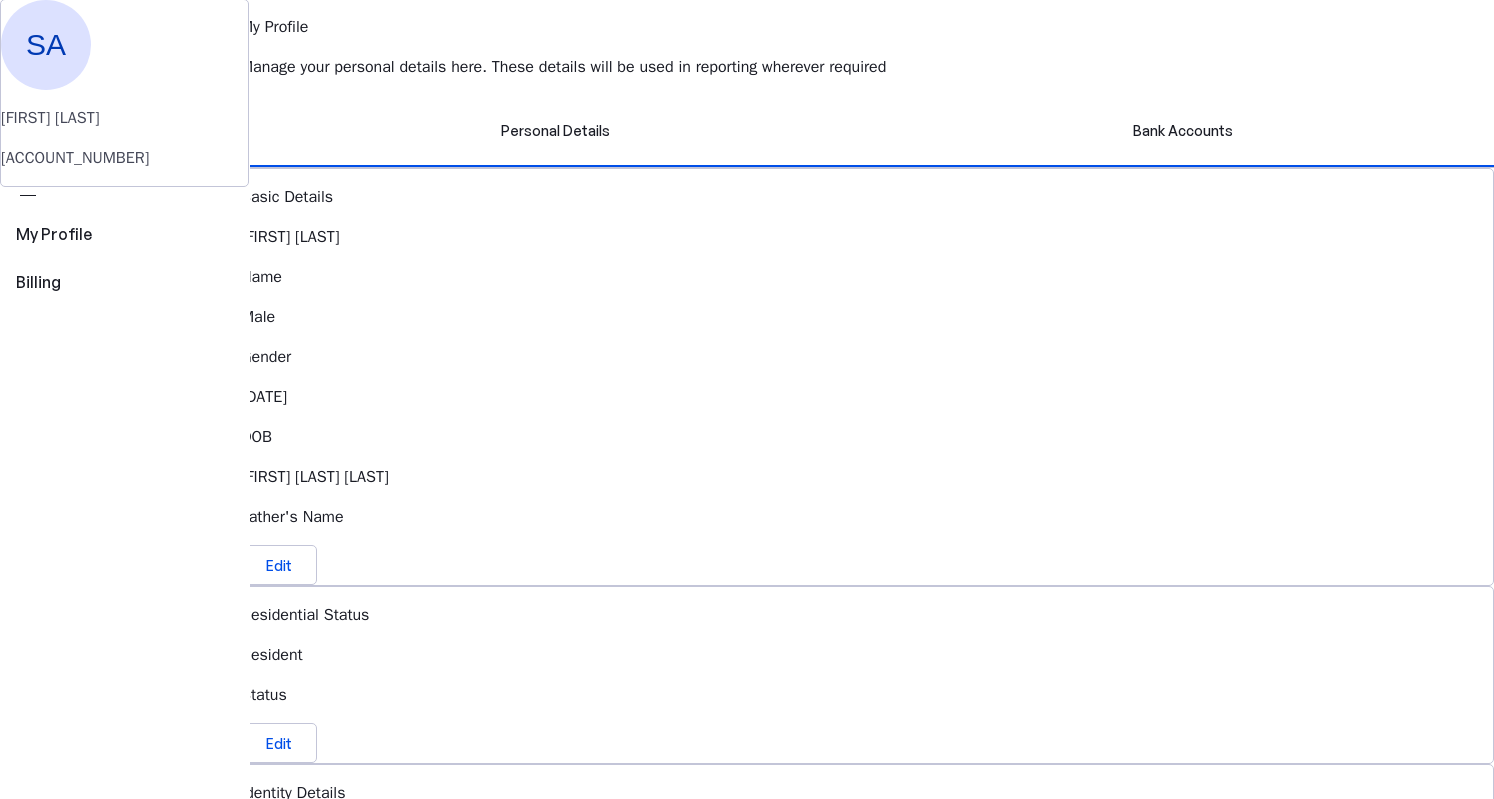 scroll, scrollTop: 0, scrollLeft: 0, axis: both 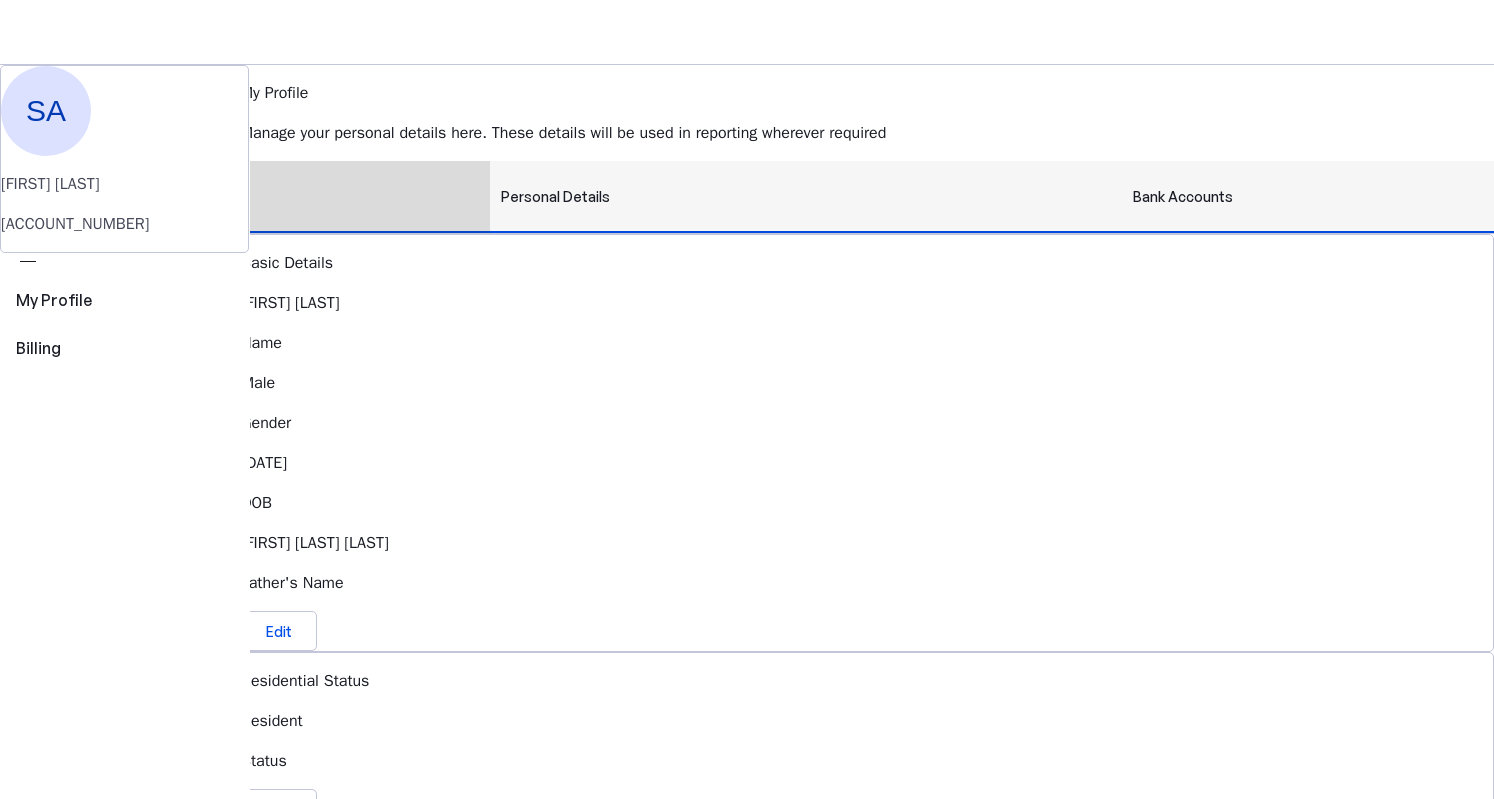 click on "Bank Accounts" at bounding box center [1183, 197] 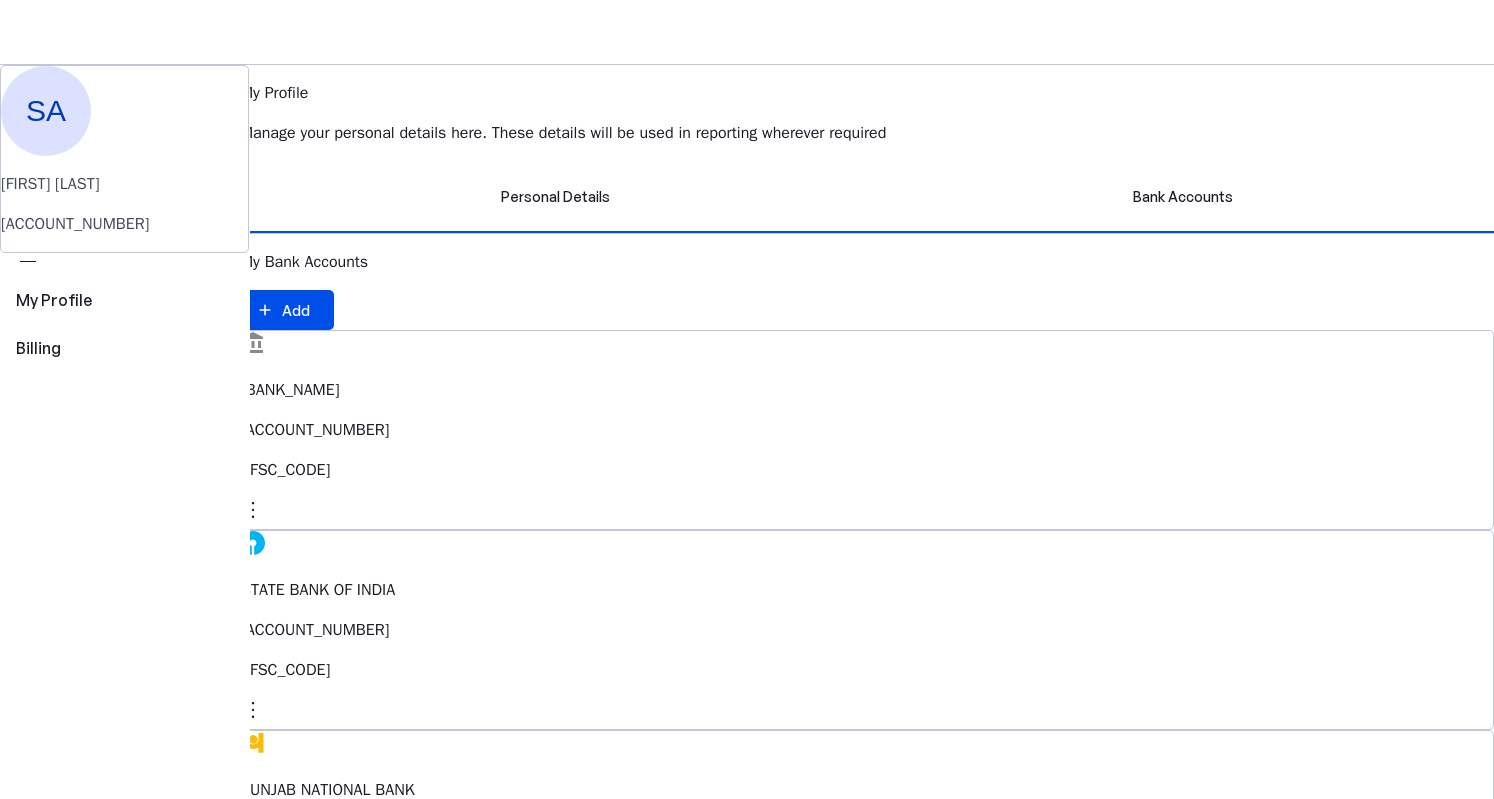 click on "Save FY 2025-26  Pay   File AY 2025-26  More  arrow_drop_down  SA   Upgrade   SA  [FIRST] [LAST] [ACCOUNT_NUMBER] perm_identity My Profile view_carousel Billing My Profile Manage your personal details here. These details will be used in reporting wherever required  Personal Details  Bank Accounts My Bank Accounts add  Add   [BANK_NAME]  [ACCOUNT_NUMBER]  [IFSC_CODE]
[BANK_NAME]  [ACCOUNT_NUMBER]  [IFSC_CODE]
[BANK_NAME]  [ACCOUNT_NUMBER]  [IFSC_CODE]
[BANK_NAME]  [ACCOUNT_NUMBER]  [IFSC_CODE]
[BANK_NAME]  [ACCOUNT_NUMBER]  [IFSC_CODE]
© Quicko Infosoft Private Limited Built with favorite from Ahmedabad" at bounding box center [747, 748] 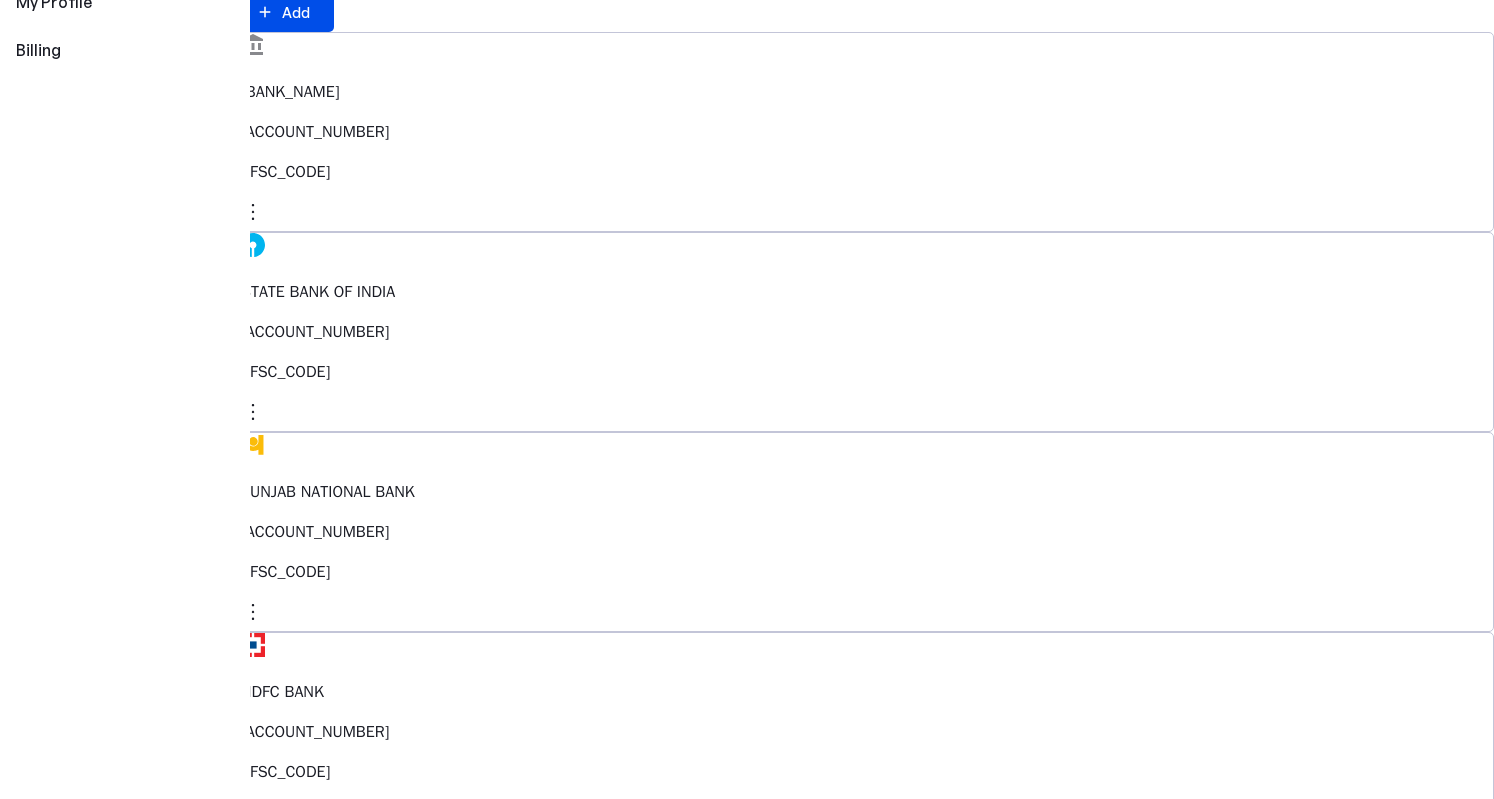 scroll, scrollTop: 318, scrollLeft: 0, axis: vertical 